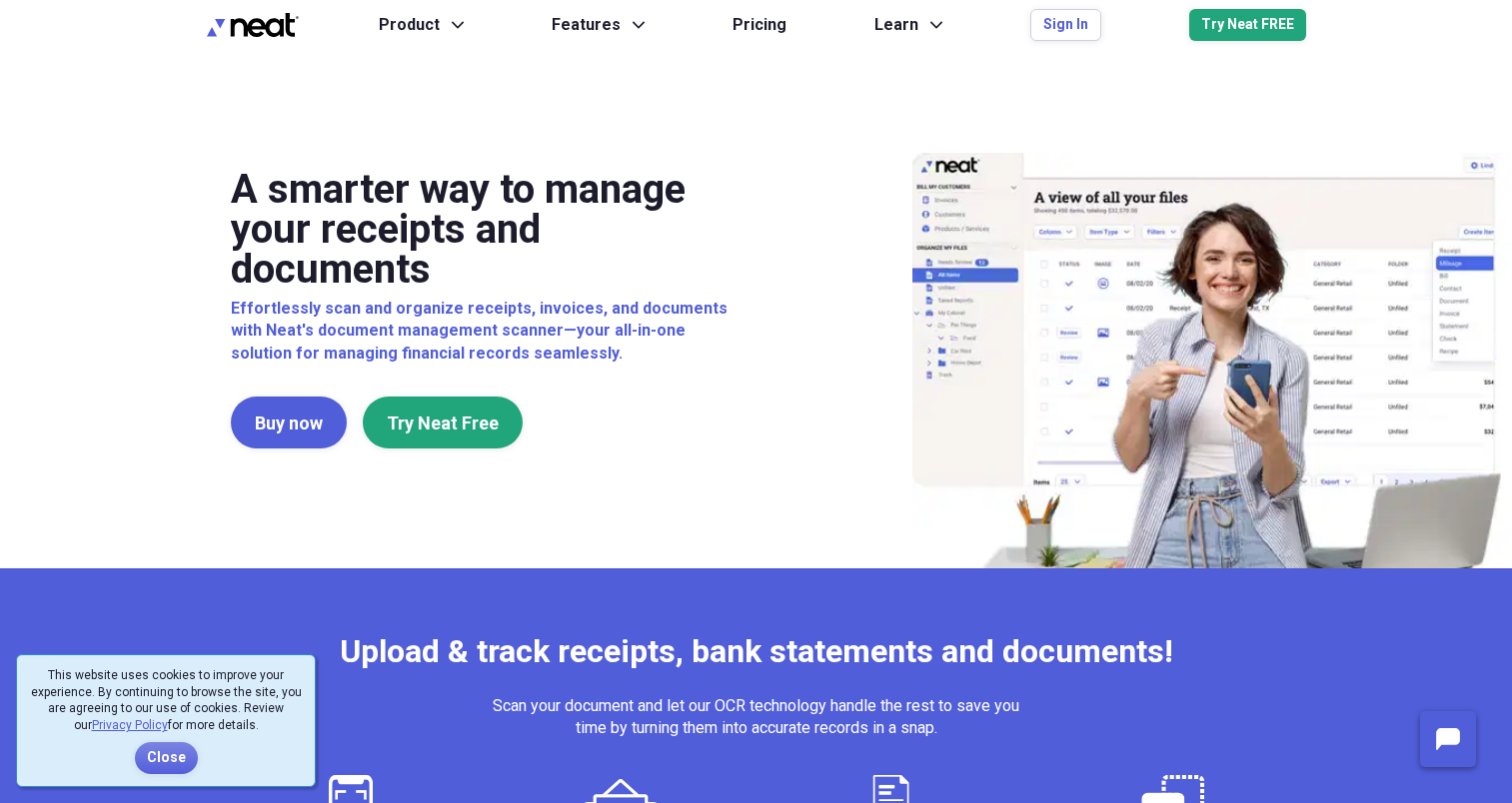 scroll, scrollTop: 0, scrollLeft: 0, axis: both 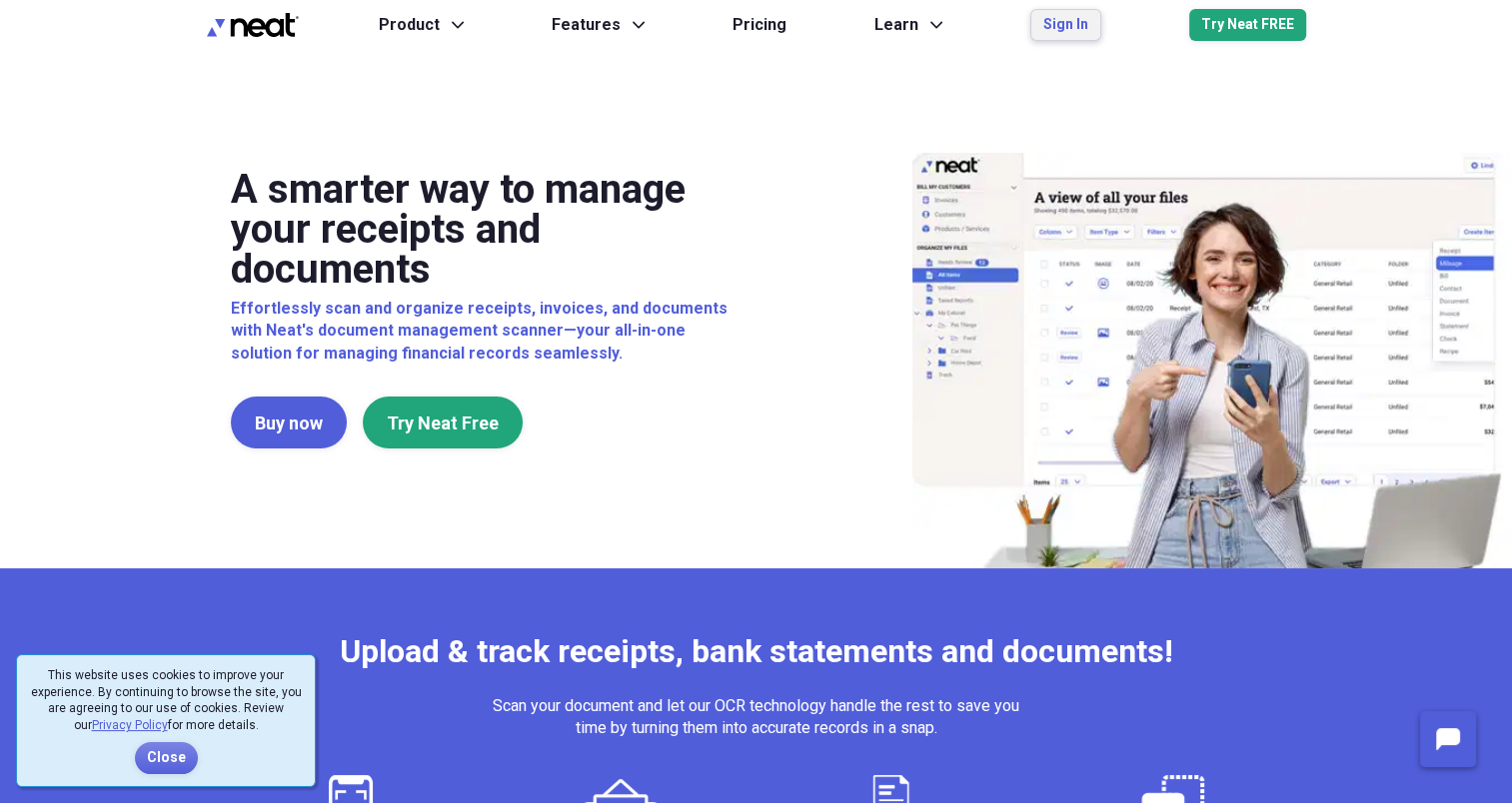 click on "Sign In" at bounding box center (1065, 25) 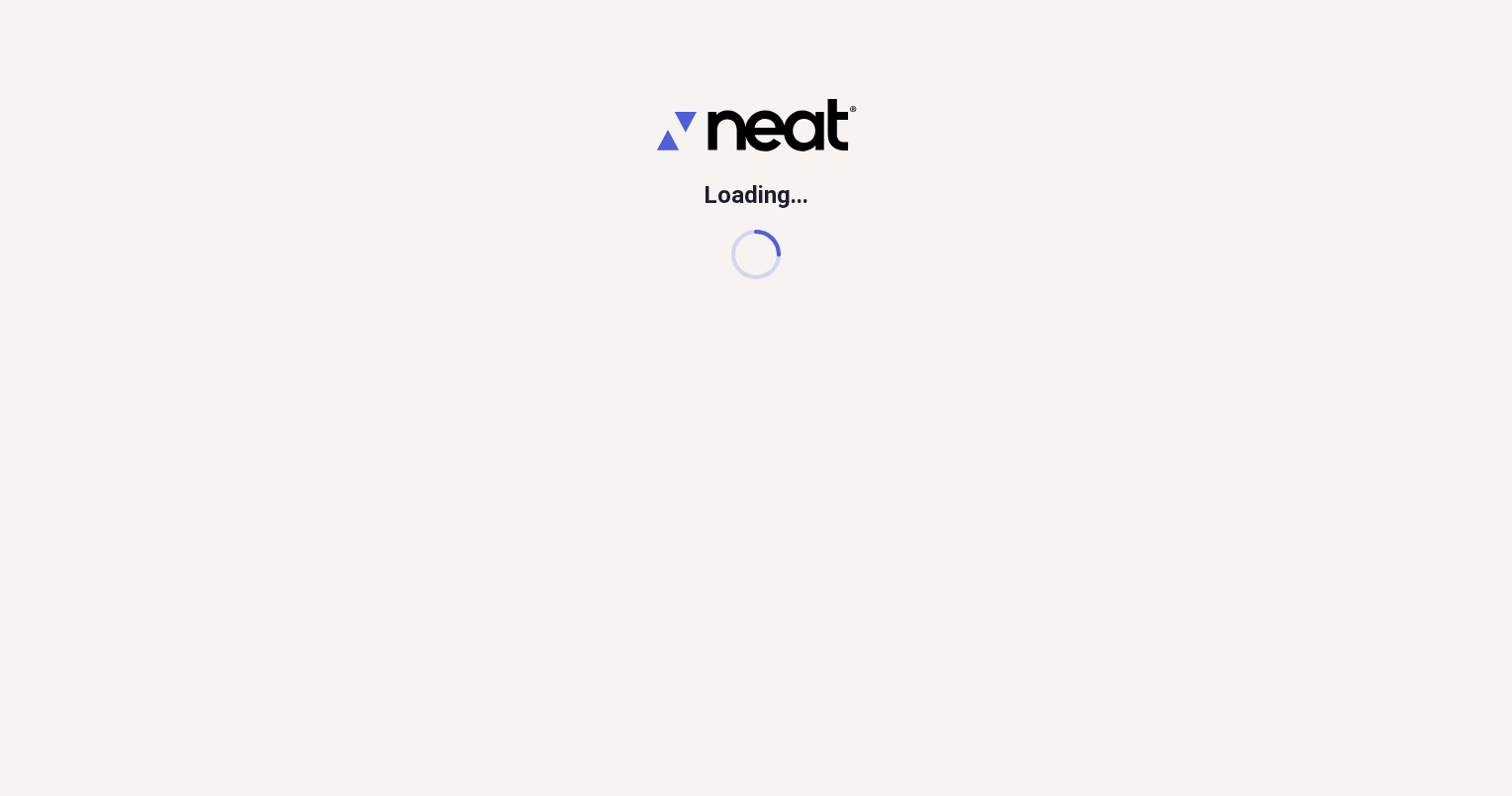 scroll, scrollTop: 0, scrollLeft: 0, axis: both 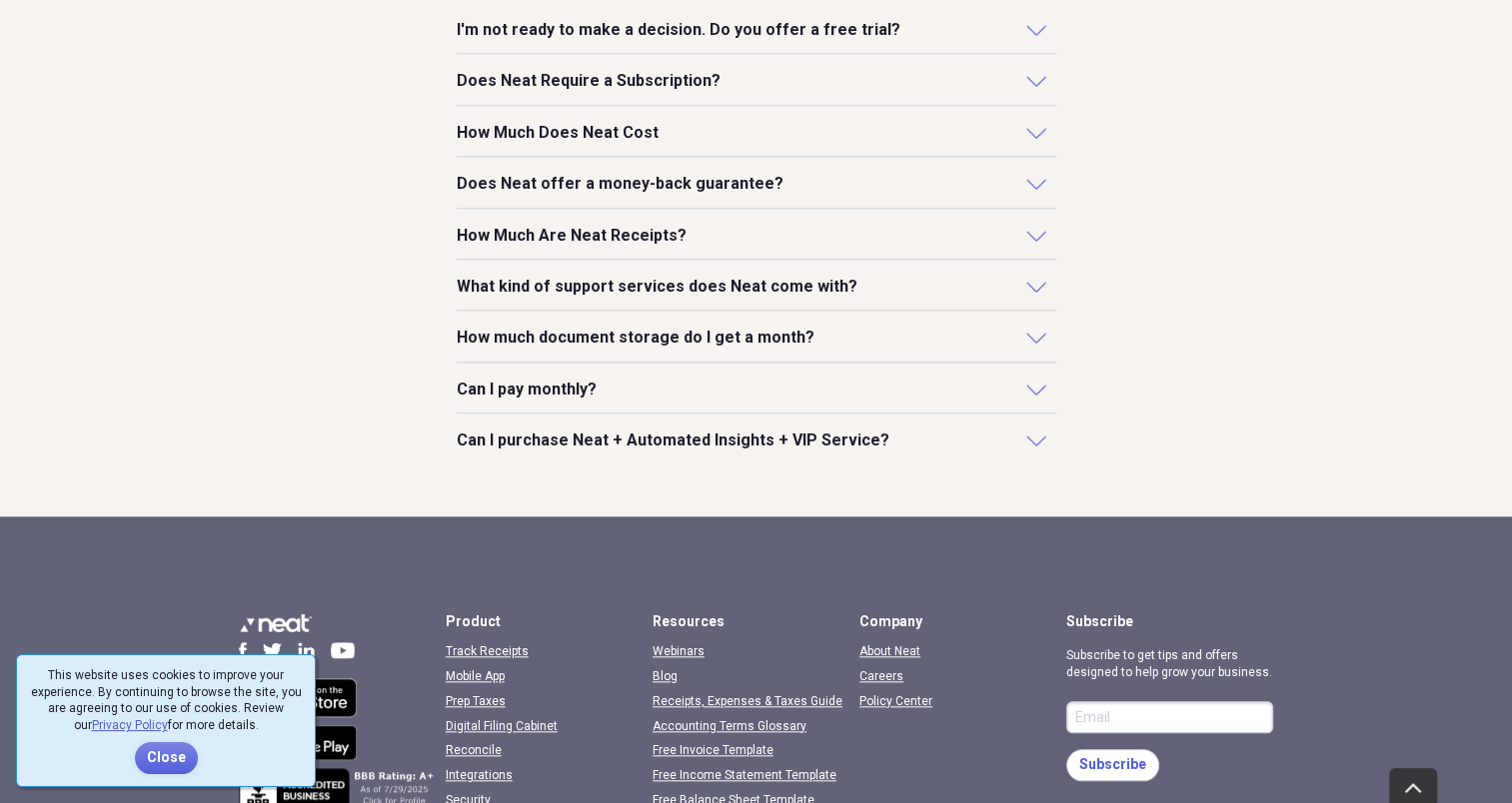click at bounding box center (1036, 80) 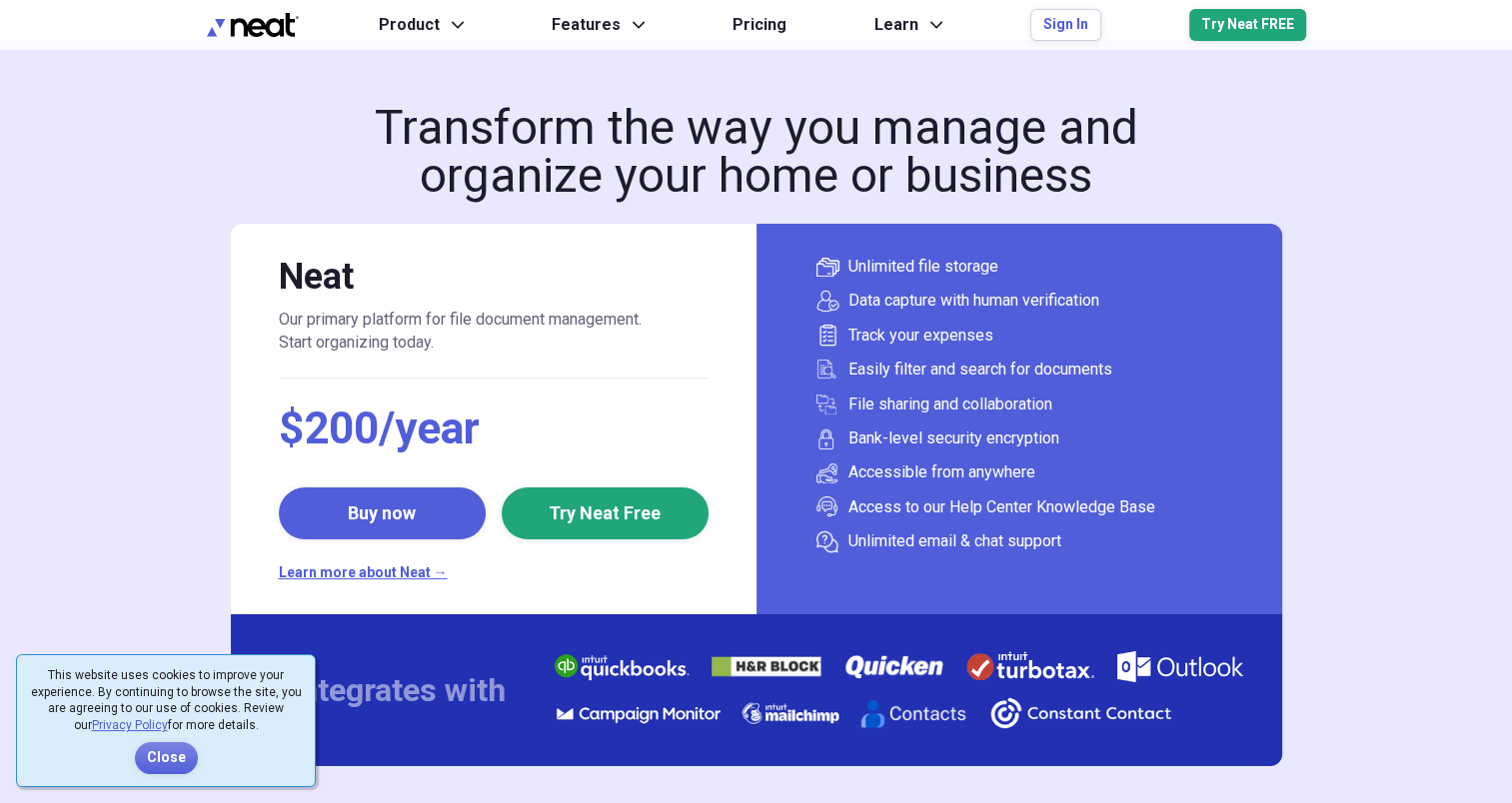 scroll, scrollTop: 9, scrollLeft: 0, axis: vertical 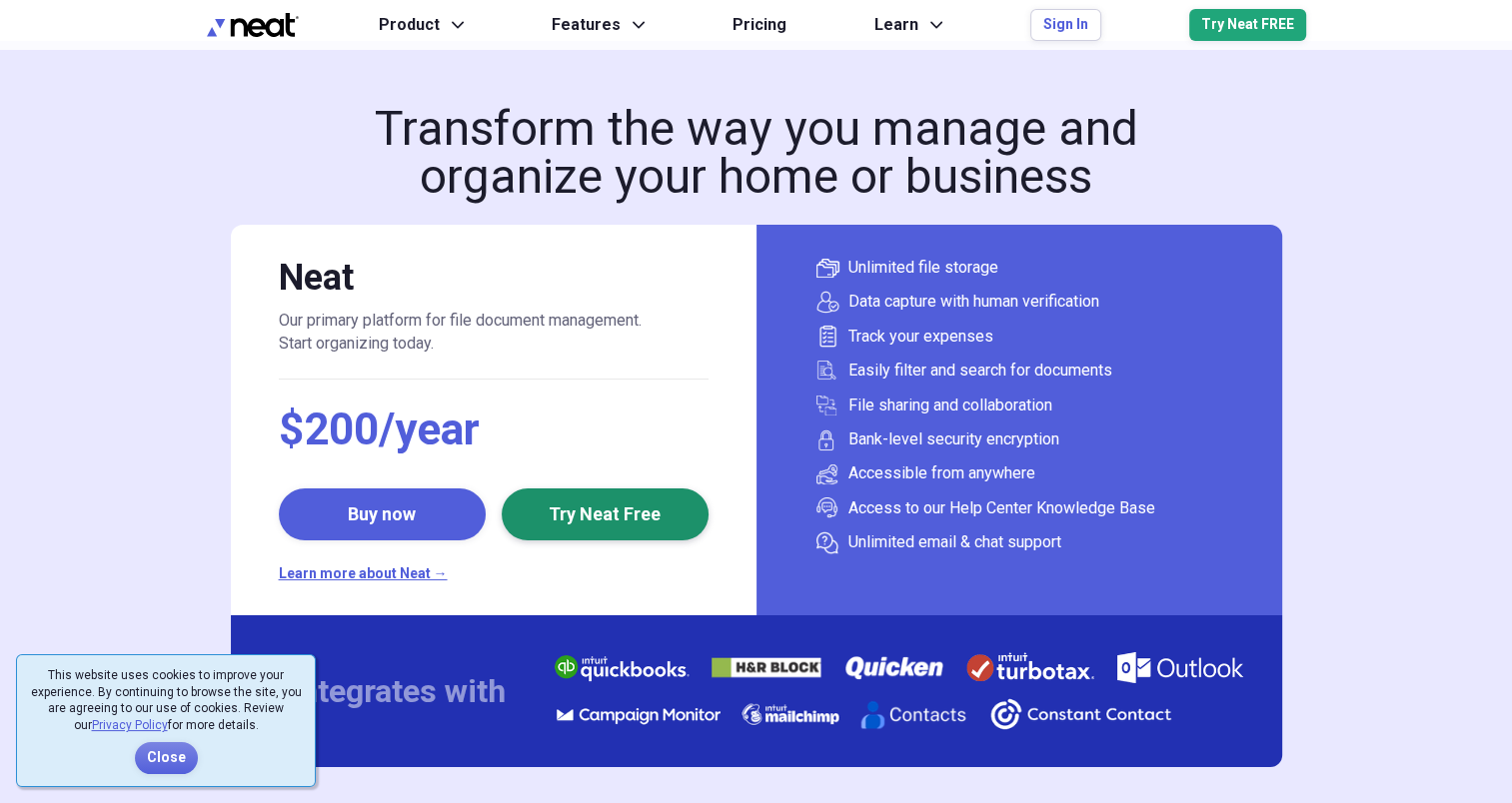 click on "Try Neat Free" at bounding box center (605, 514) 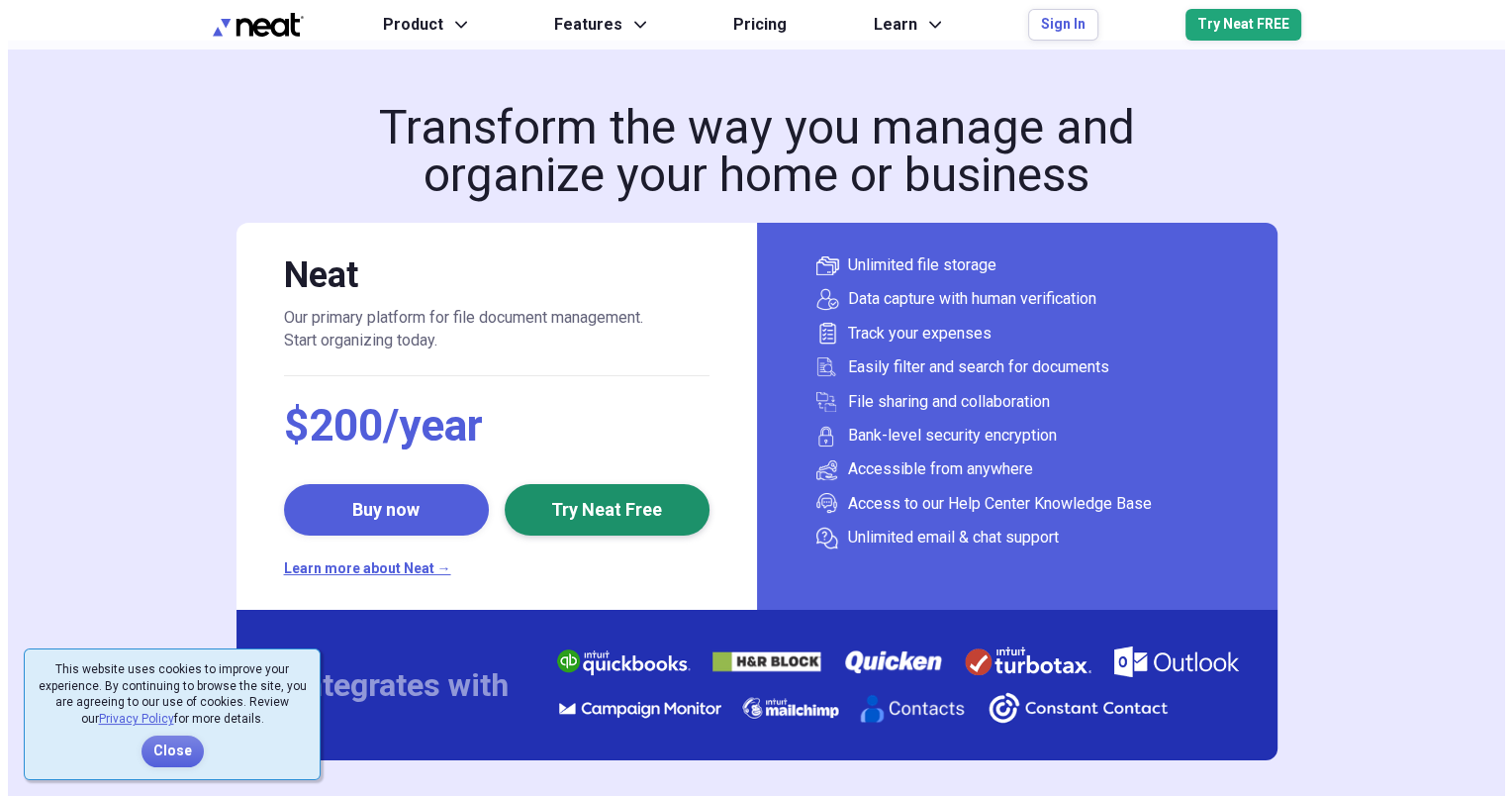 scroll, scrollTop: 0, scrollLeft: 0, axis: both 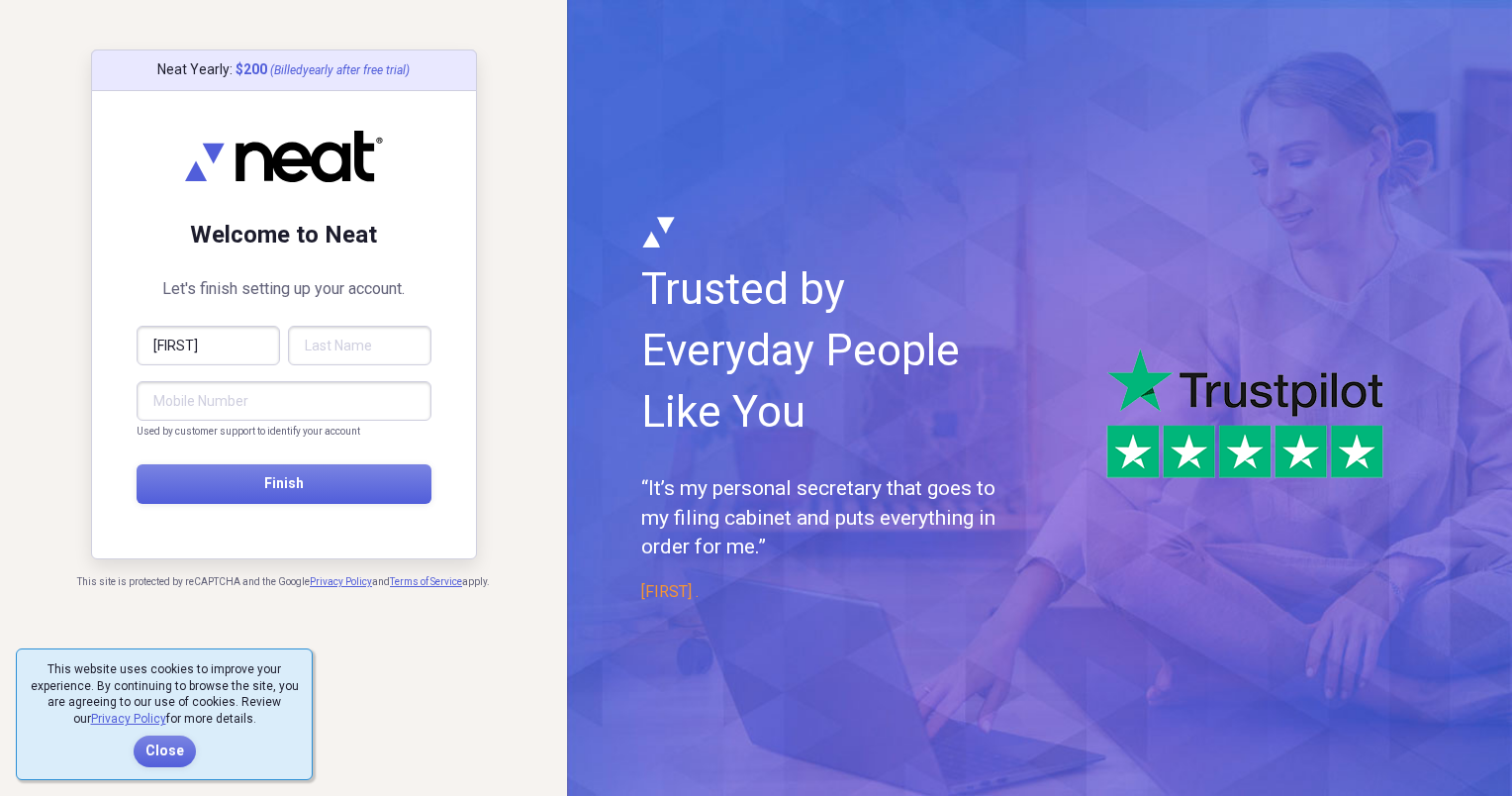 click at bounding box center [359, 346] 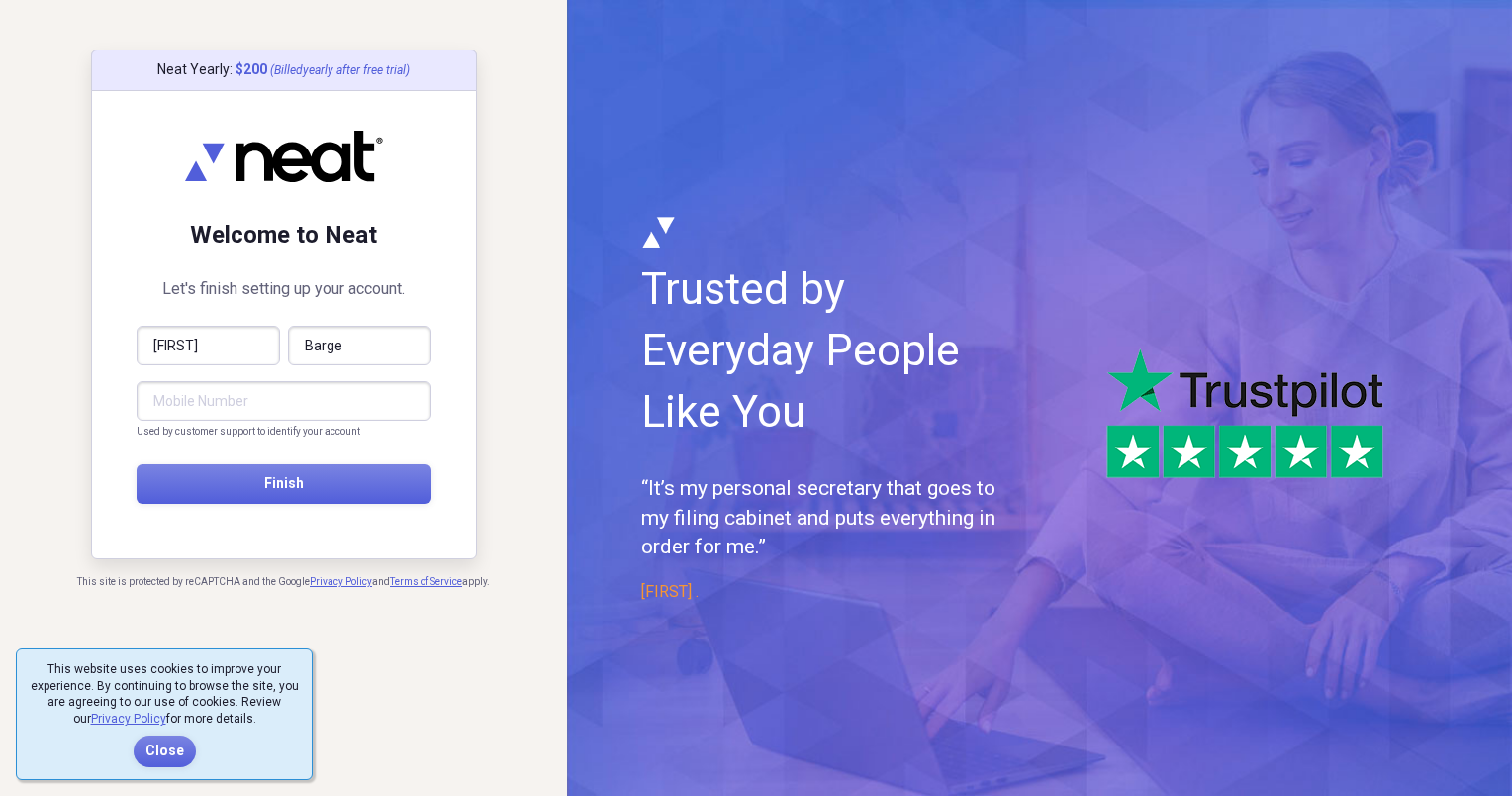 type on "Barge" 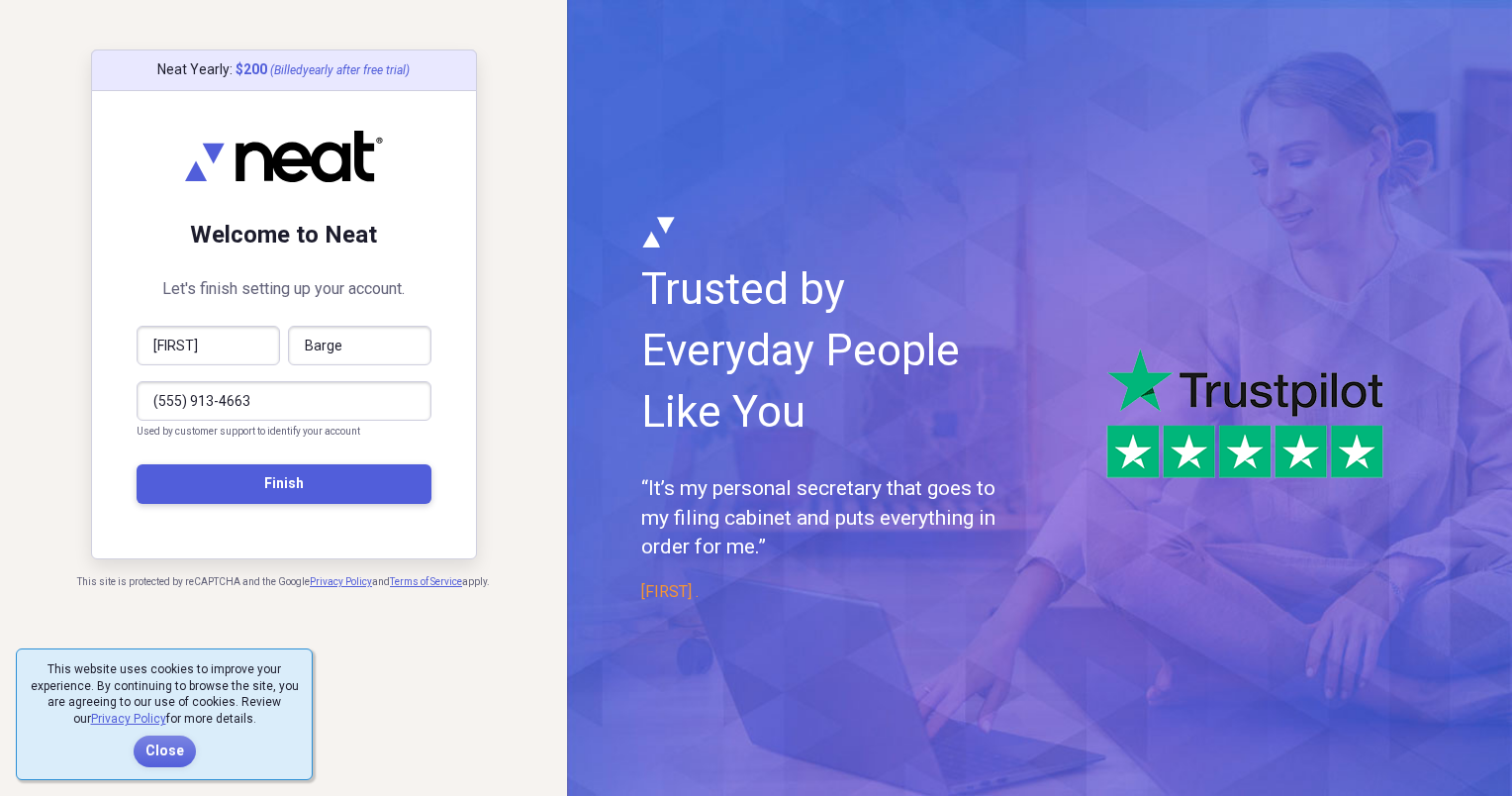 type on "(254) 913-4663" 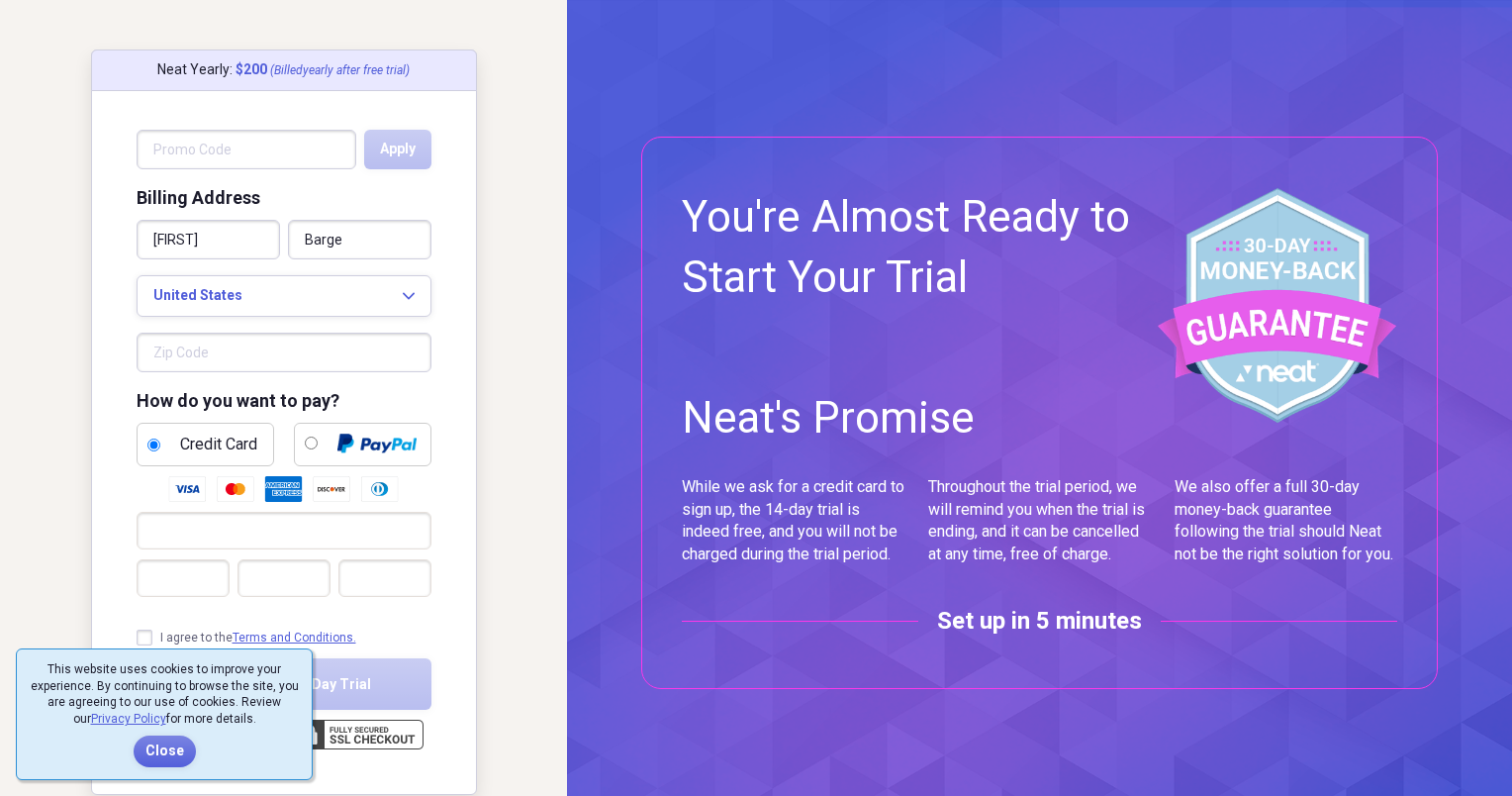 scroll, scrollTop: 28, scrollLeft: 0, axis: vertical 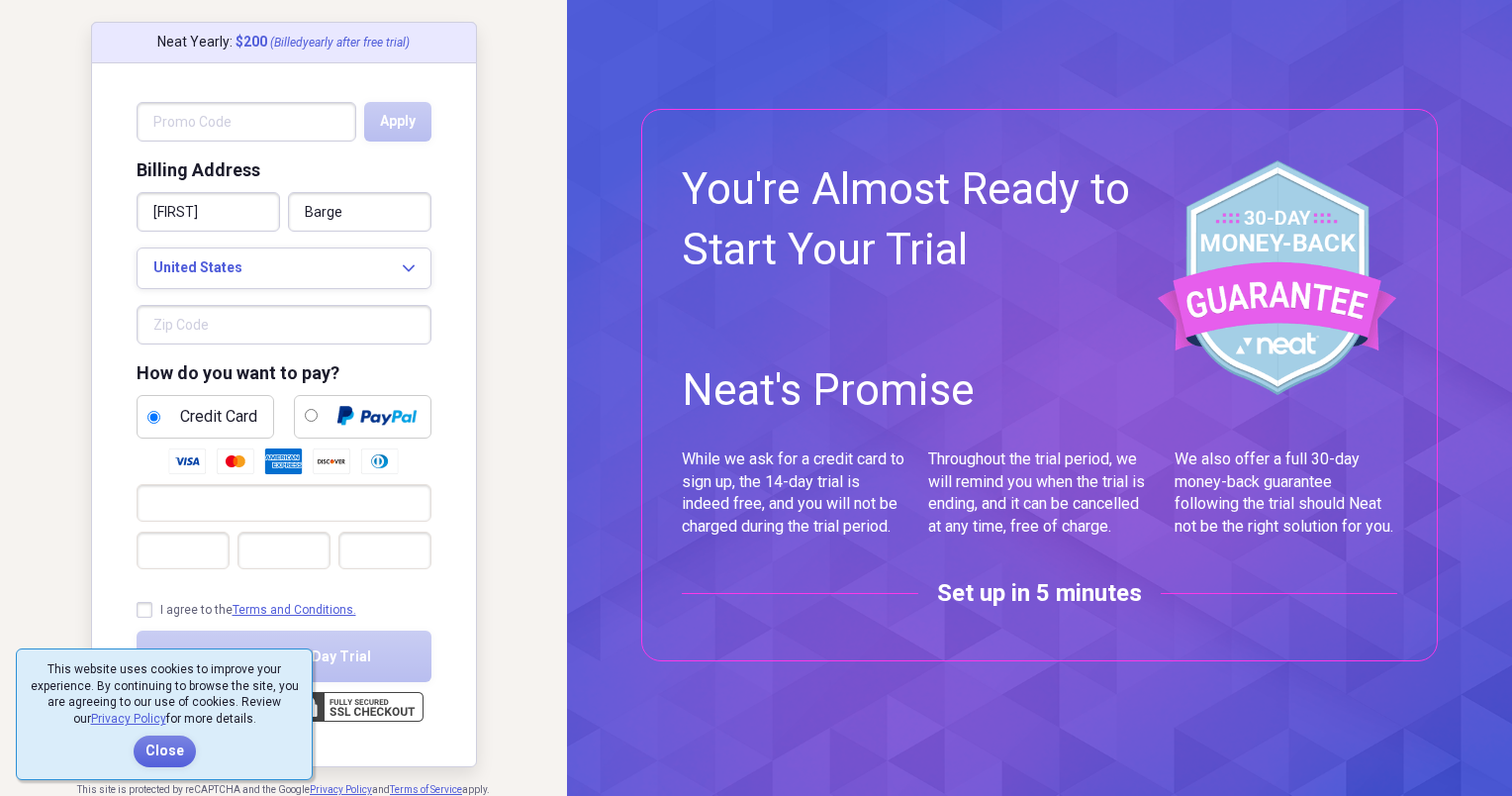 click at bounding box center [284, 325] 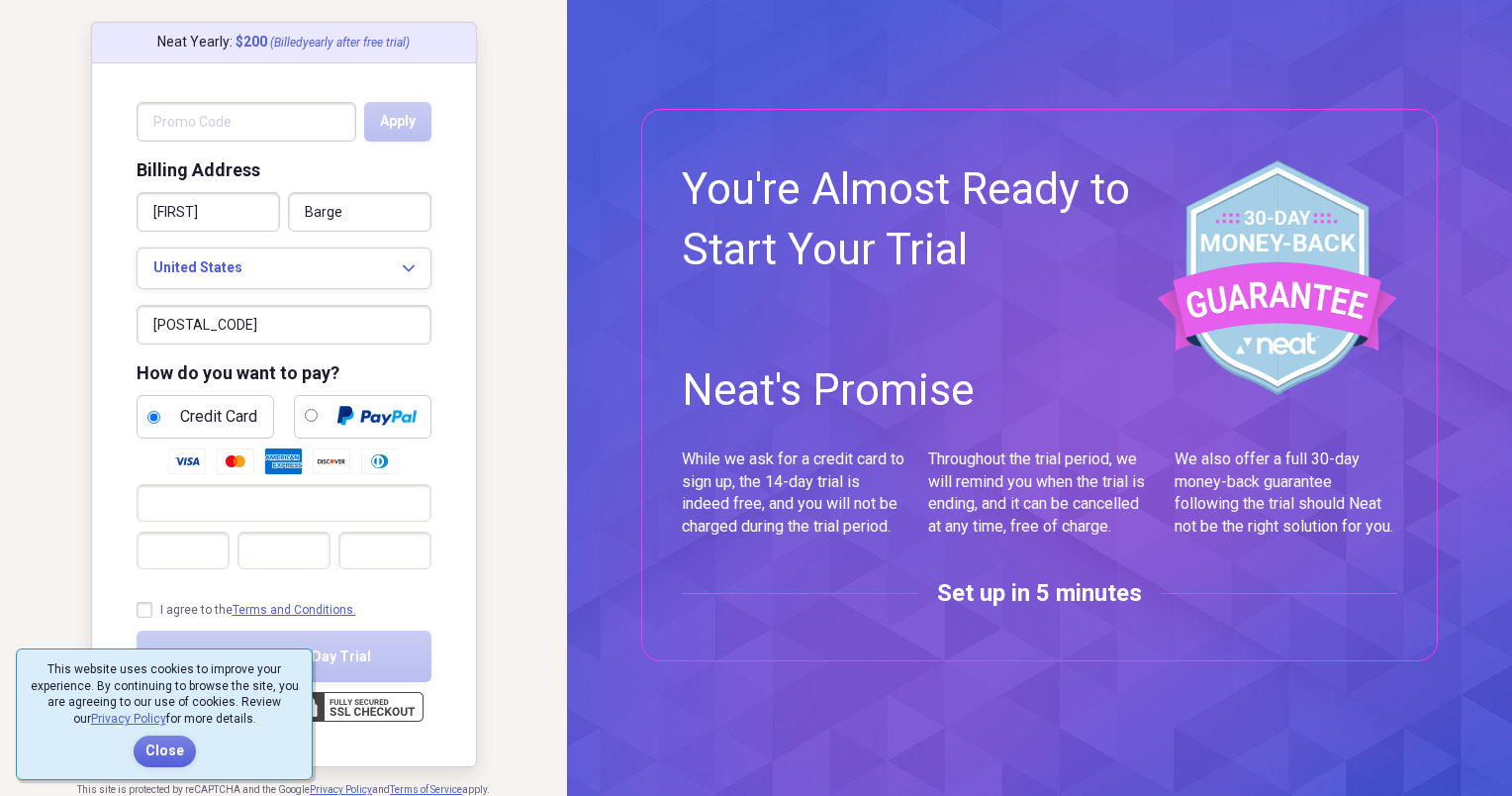 type on "76513" 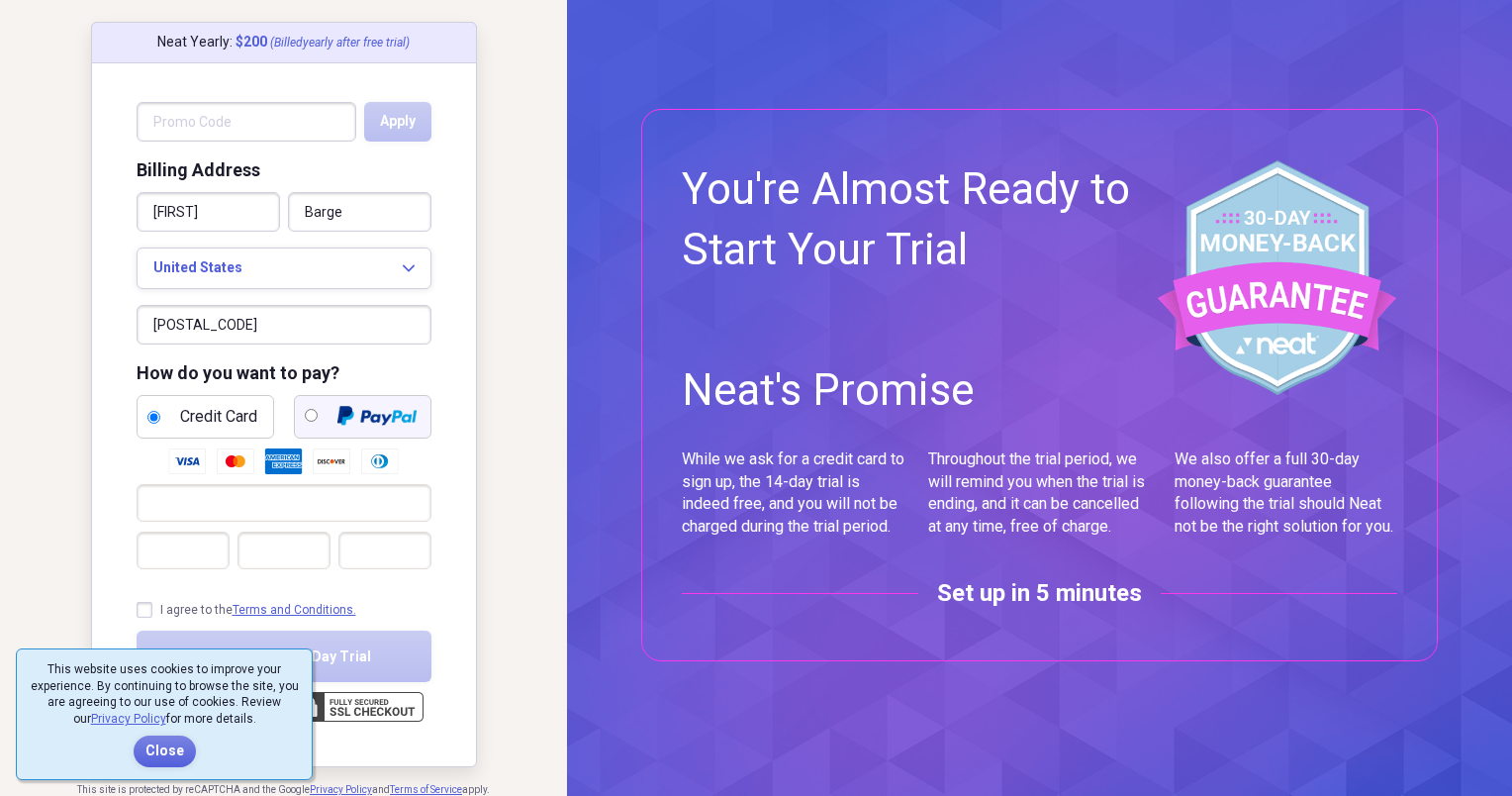 click at bounding box center [311, 415] 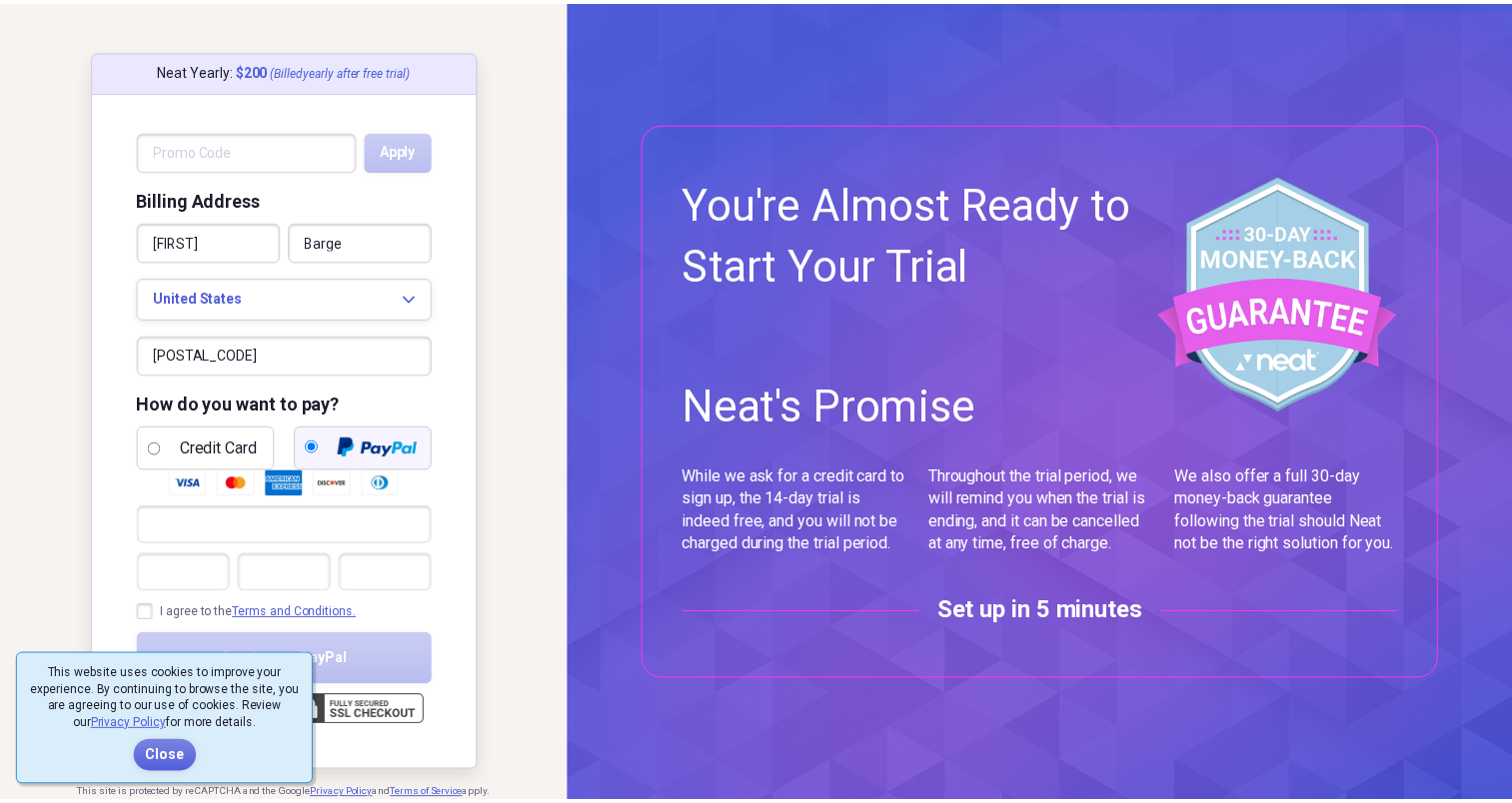 scroll, scrollTop: 0, scrollLeft: 0, axis: both 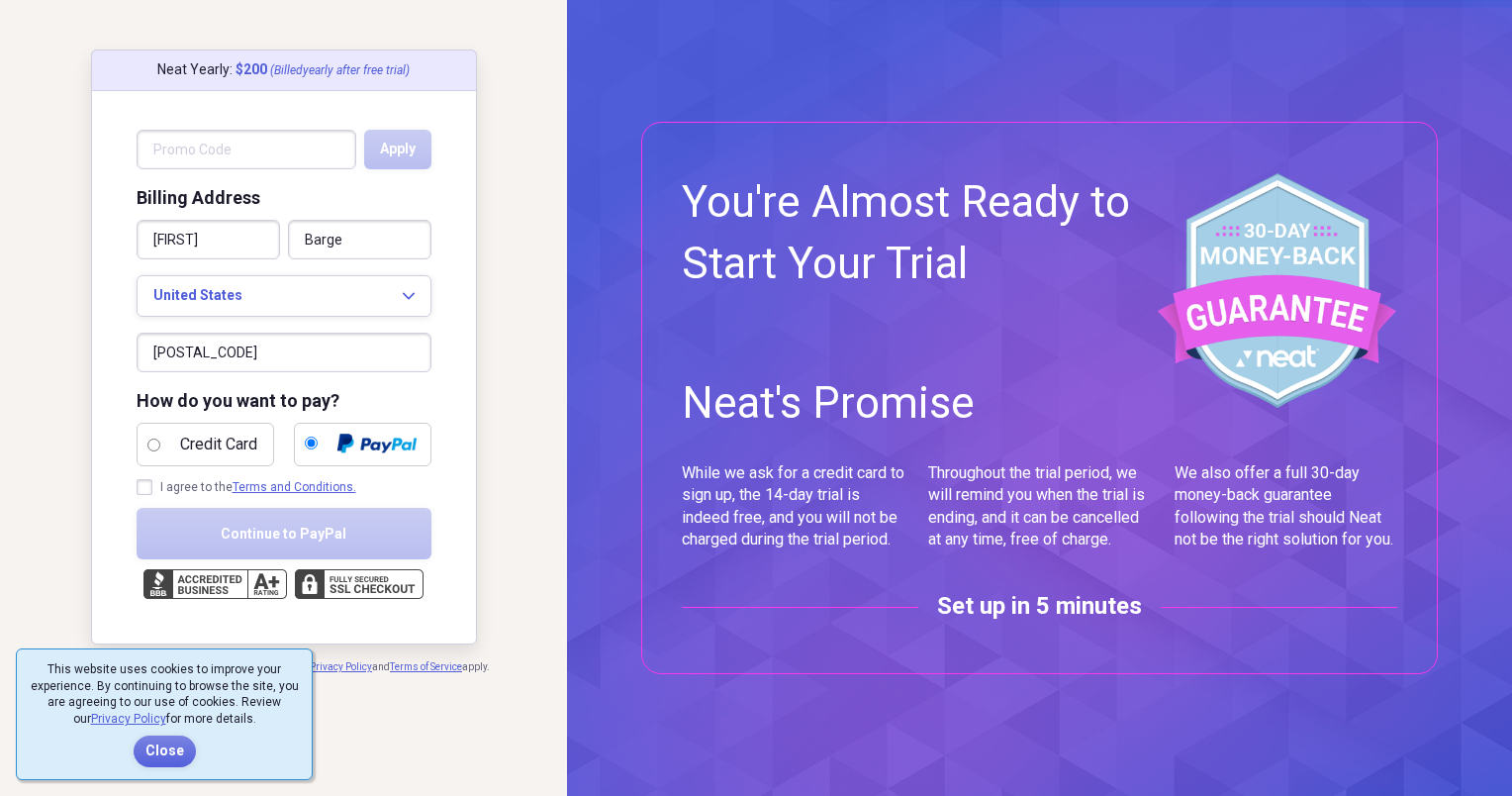 click on "I agree to the  Terms and Conditions." at bounding box center (246, 487) 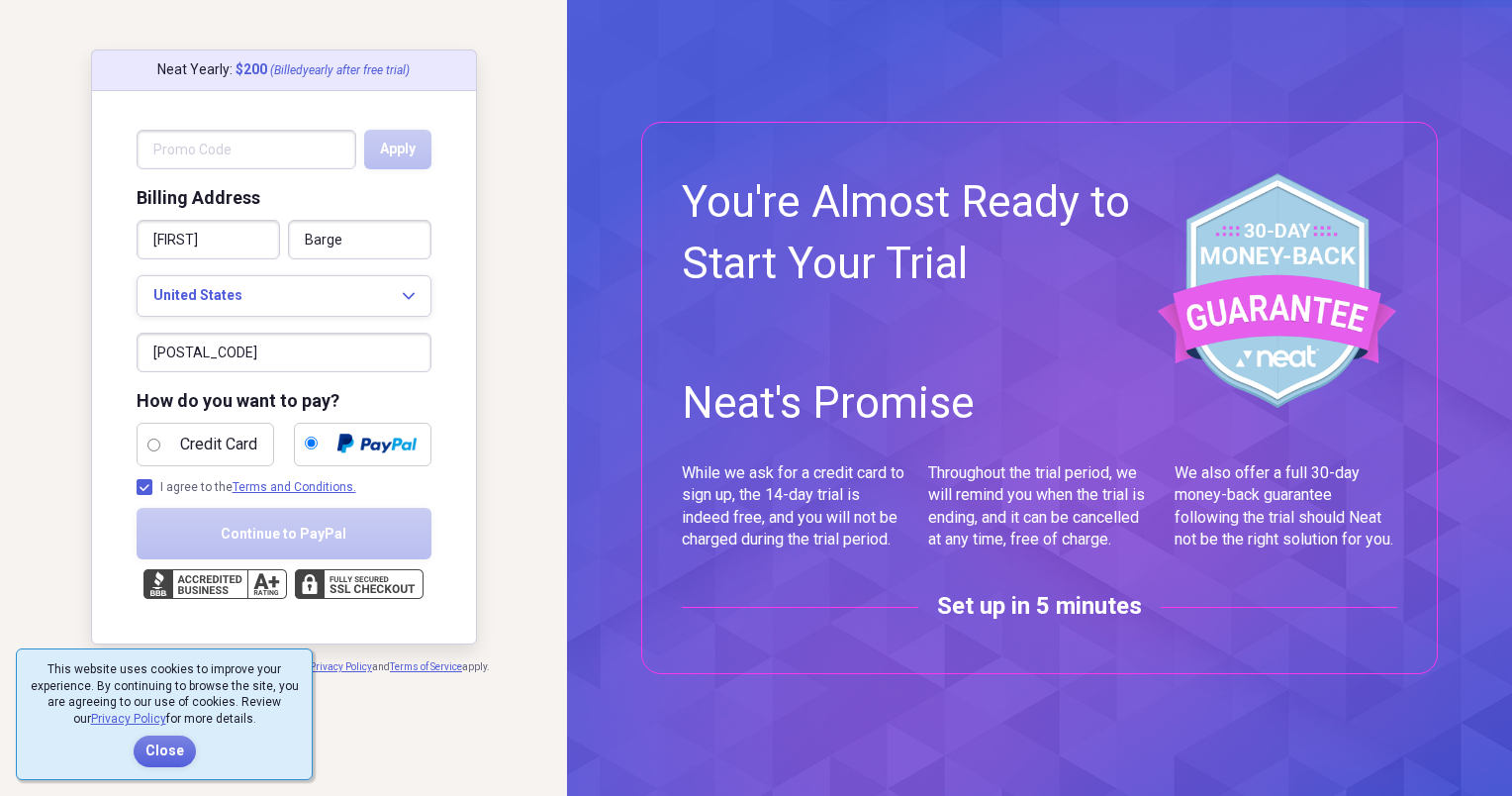 checkbox on "true" 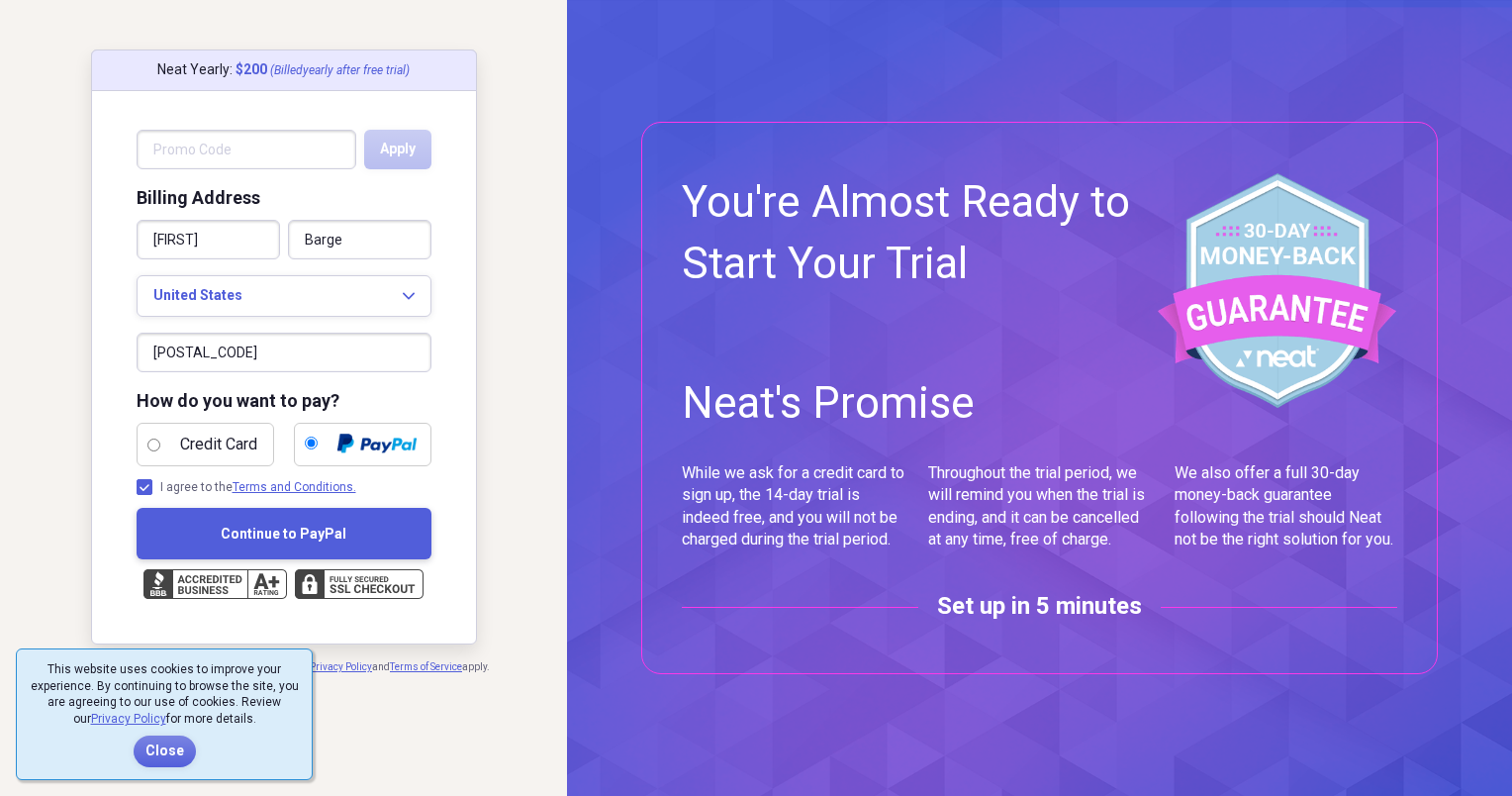 click on "Continue to PayPal" at bounding box center (283, 534) 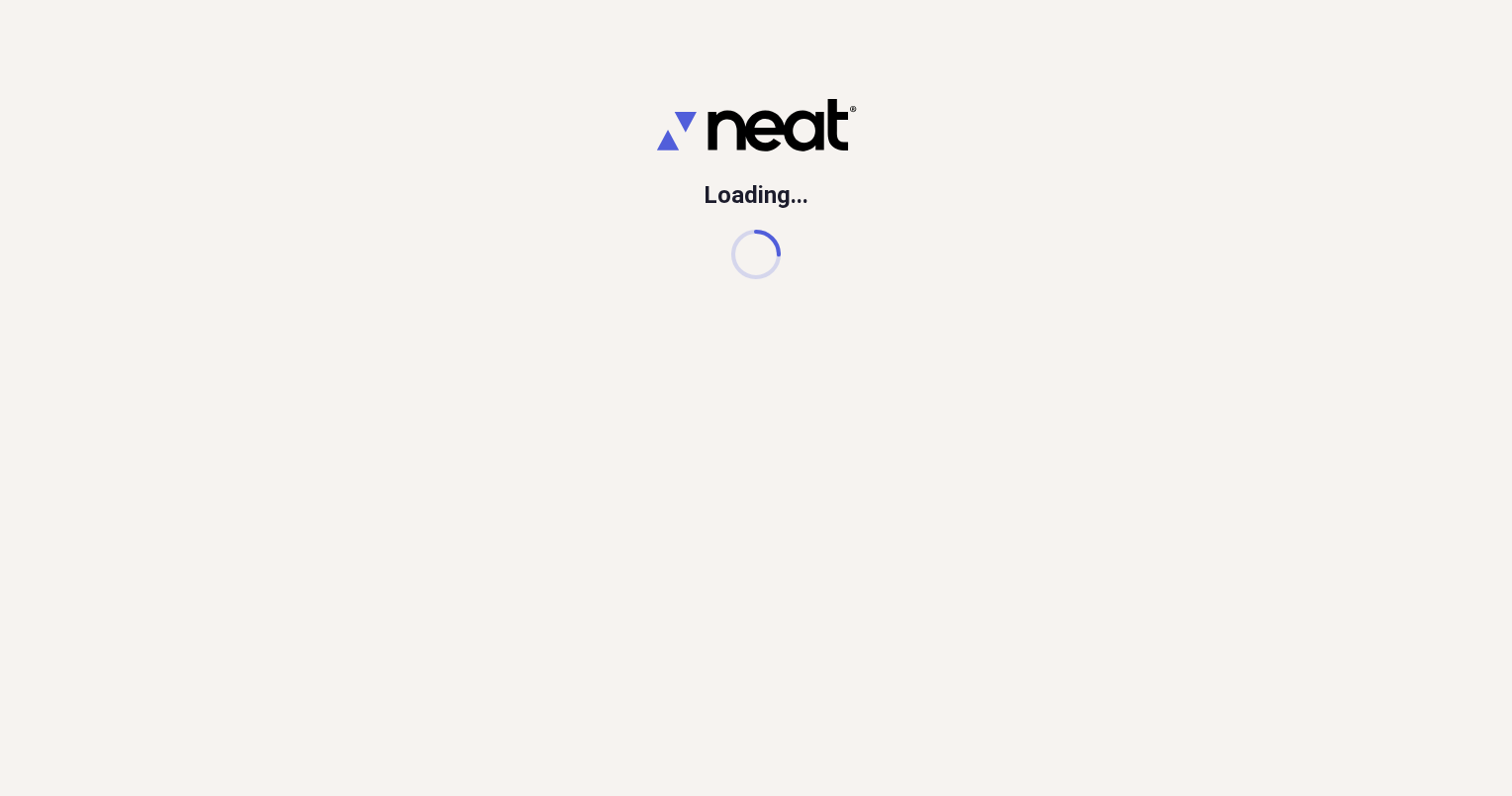 scroll, scrollTop: 0, scrollLeft: 0, axis: both 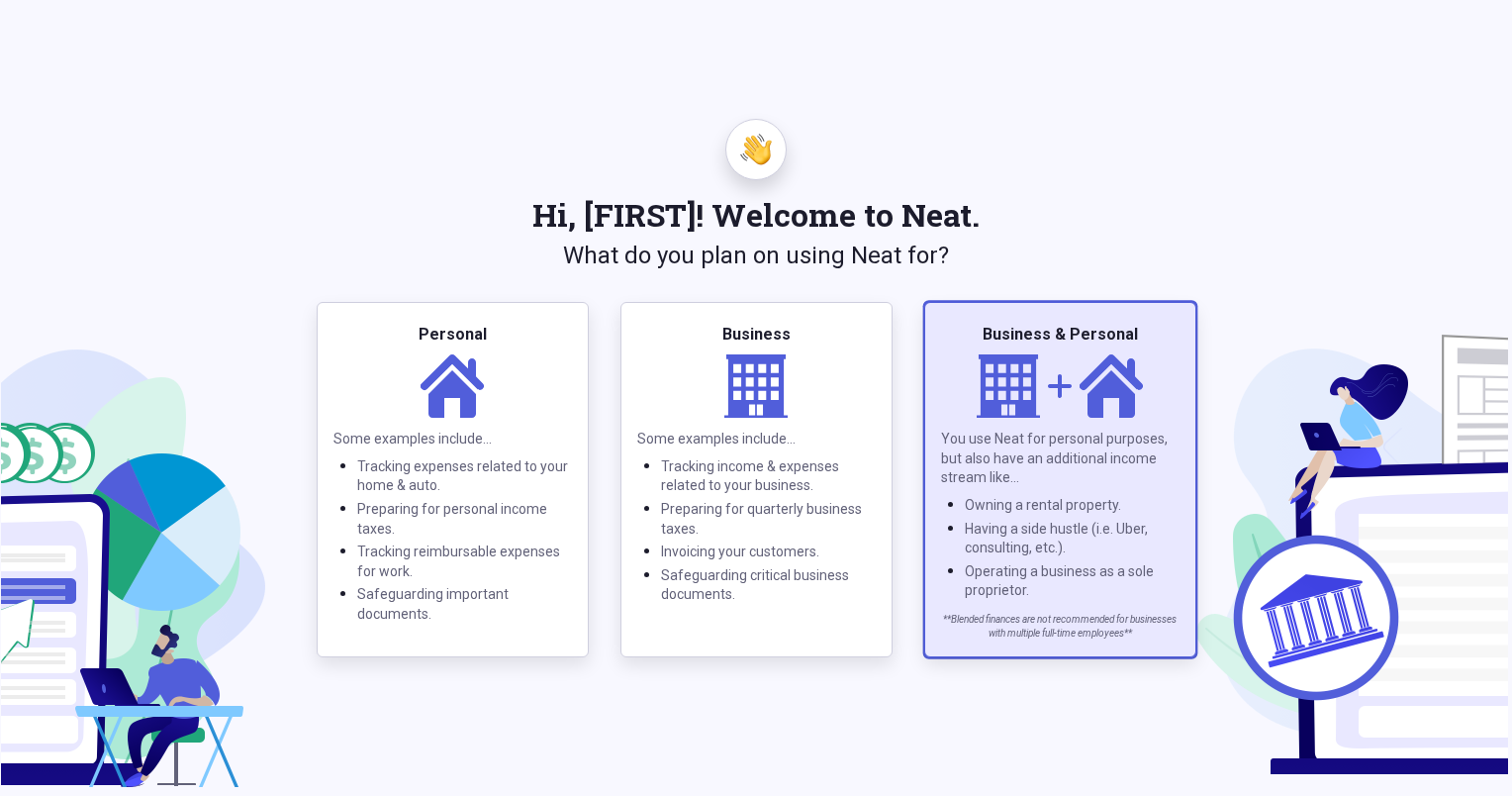 click on "Business & Personal" at bounding box center (1060, 335) 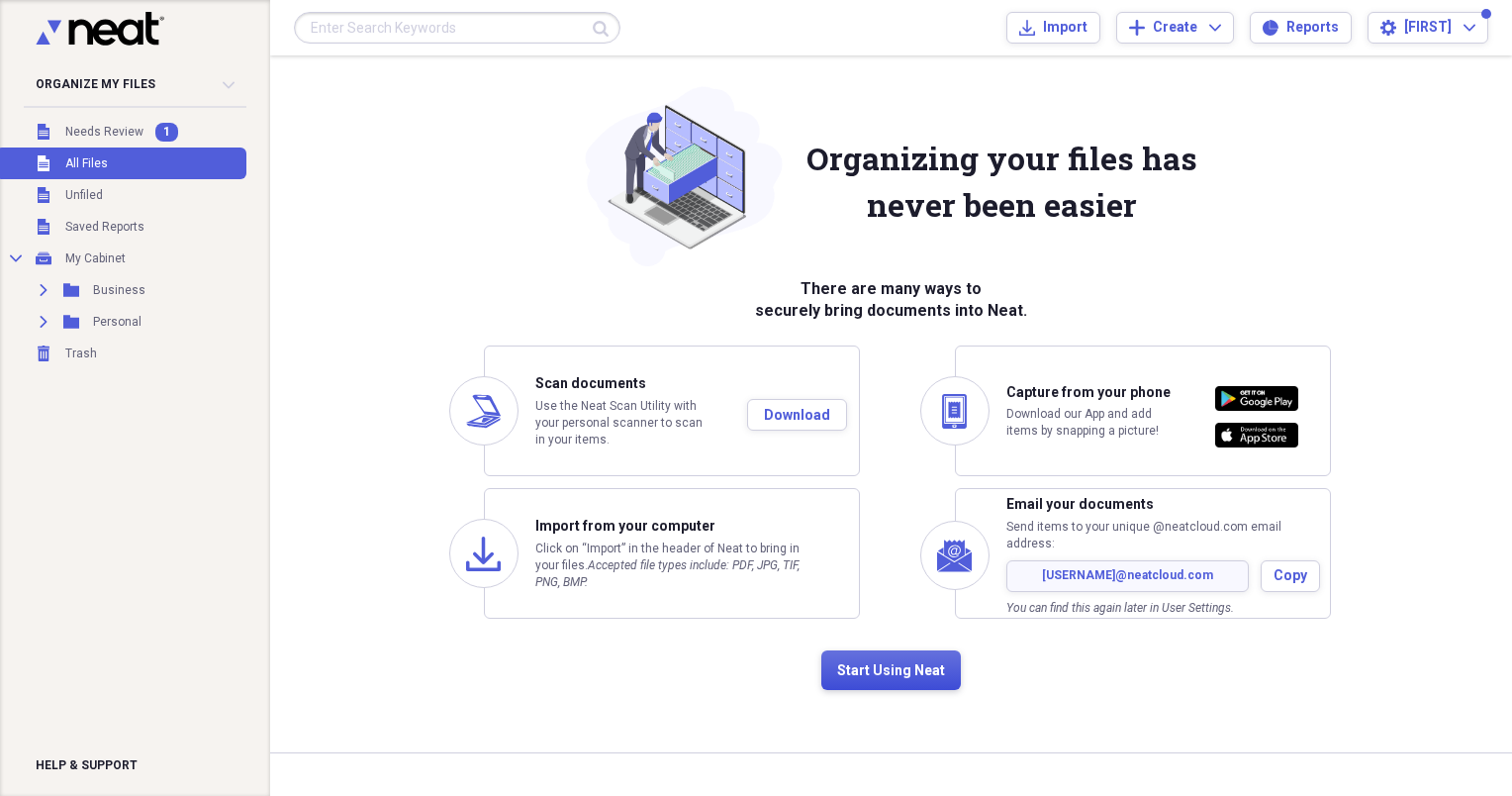 click on "Start Using Neat" at bounding box center [891, 670] 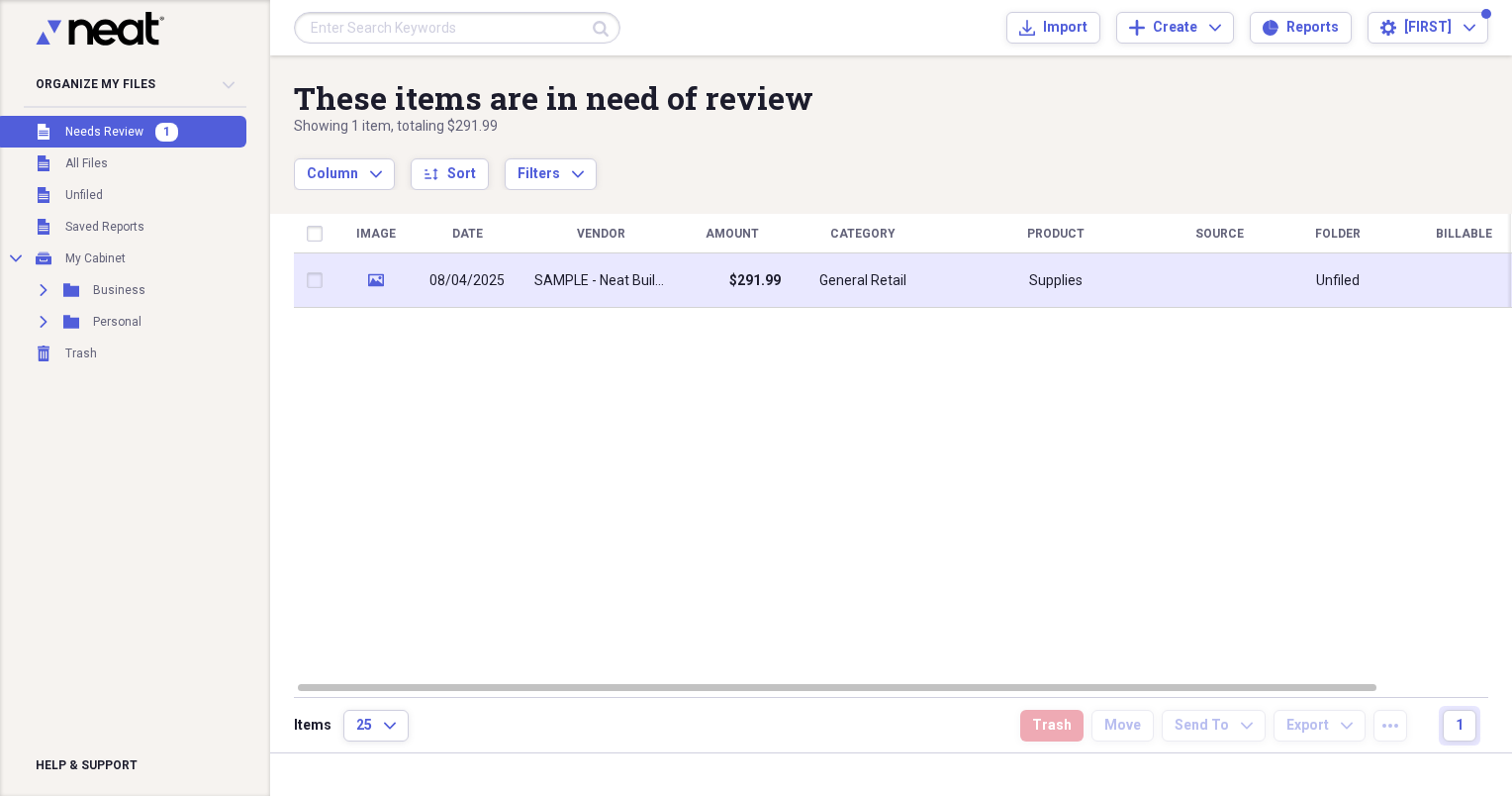 click on "SAMPLE - Neat Building Supply" at bounding box center (601, 281) 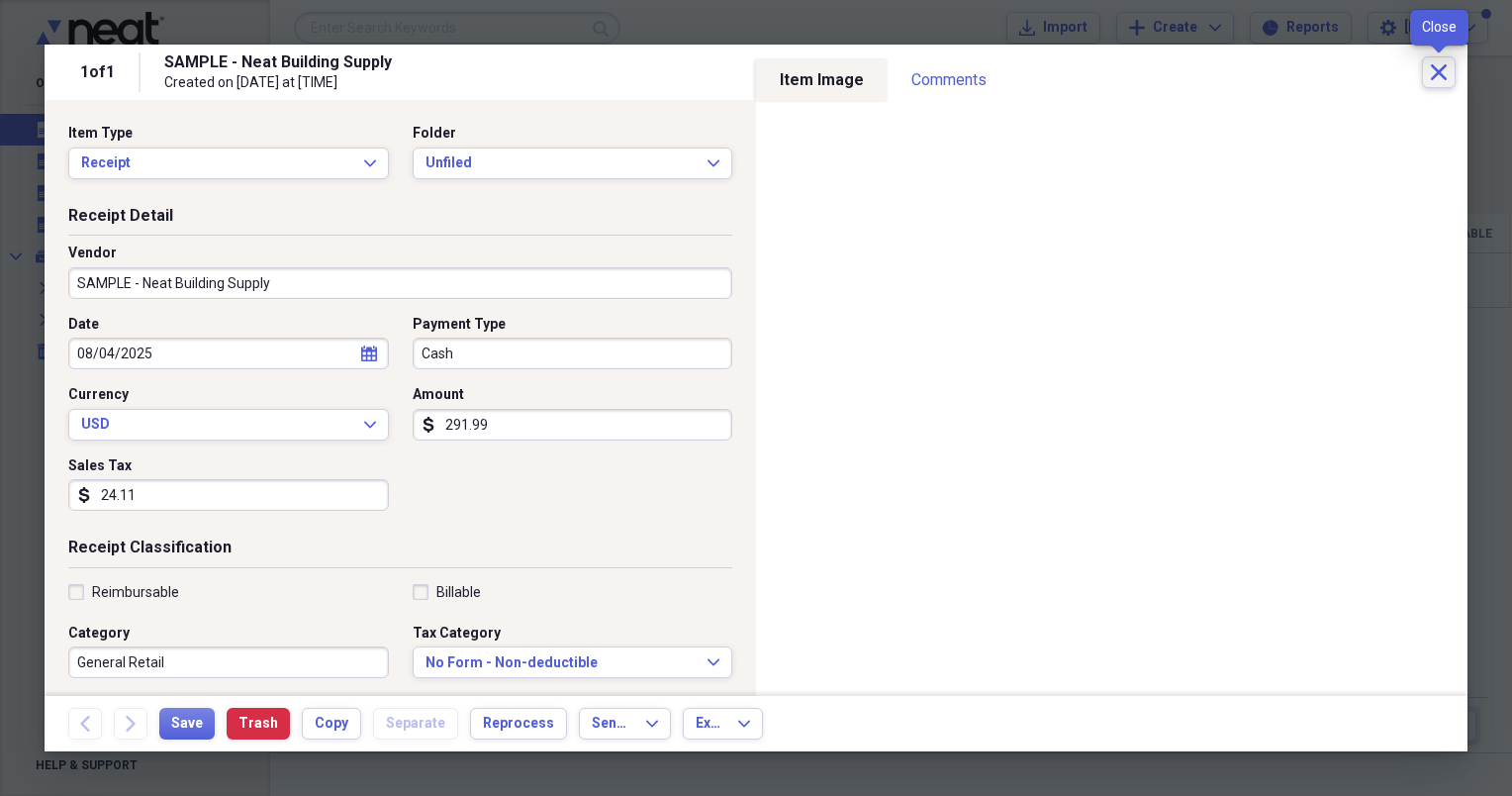 click on "Close" 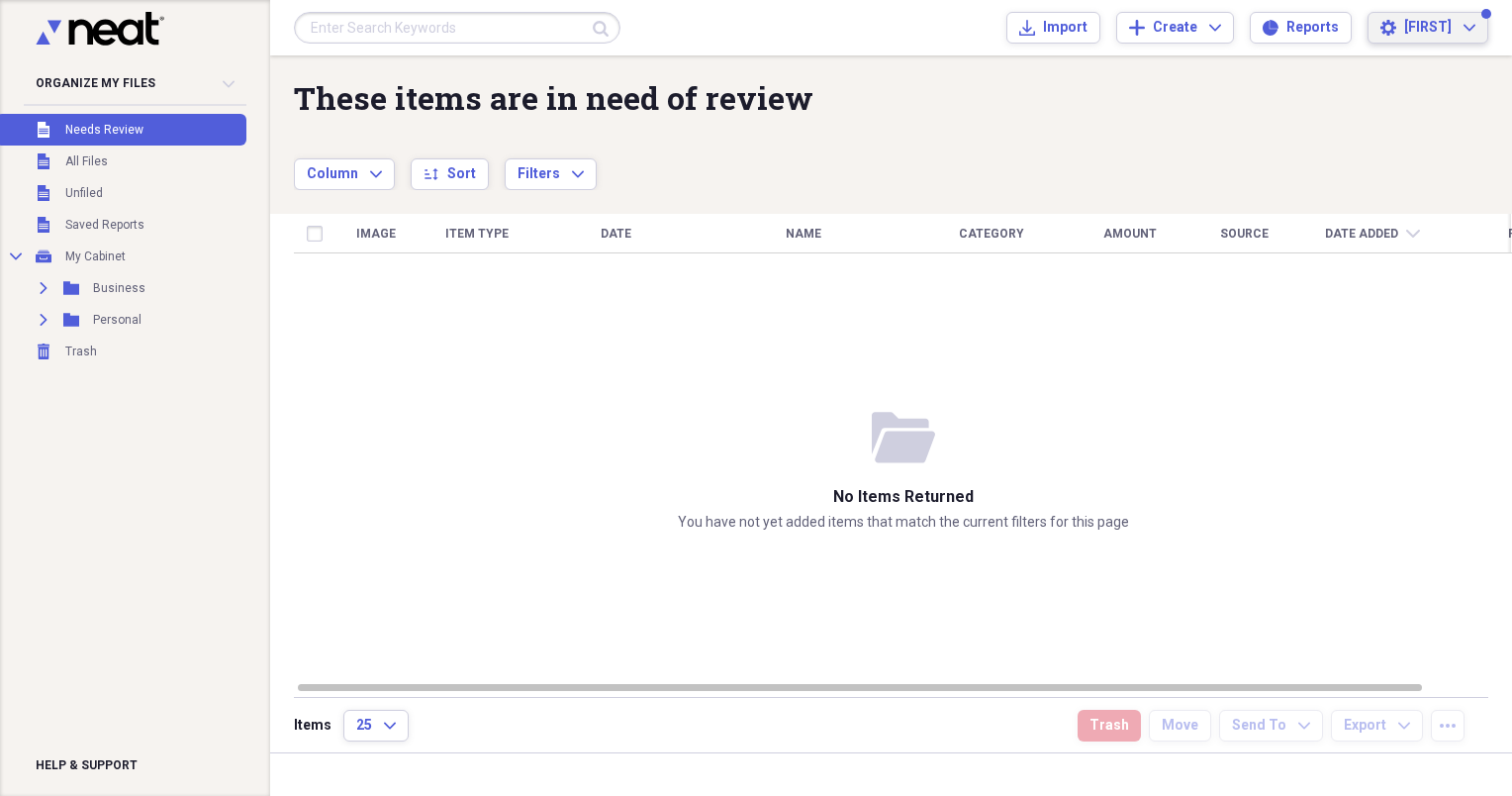 click on "[FIRST]" at bounding box center (1428, 28) 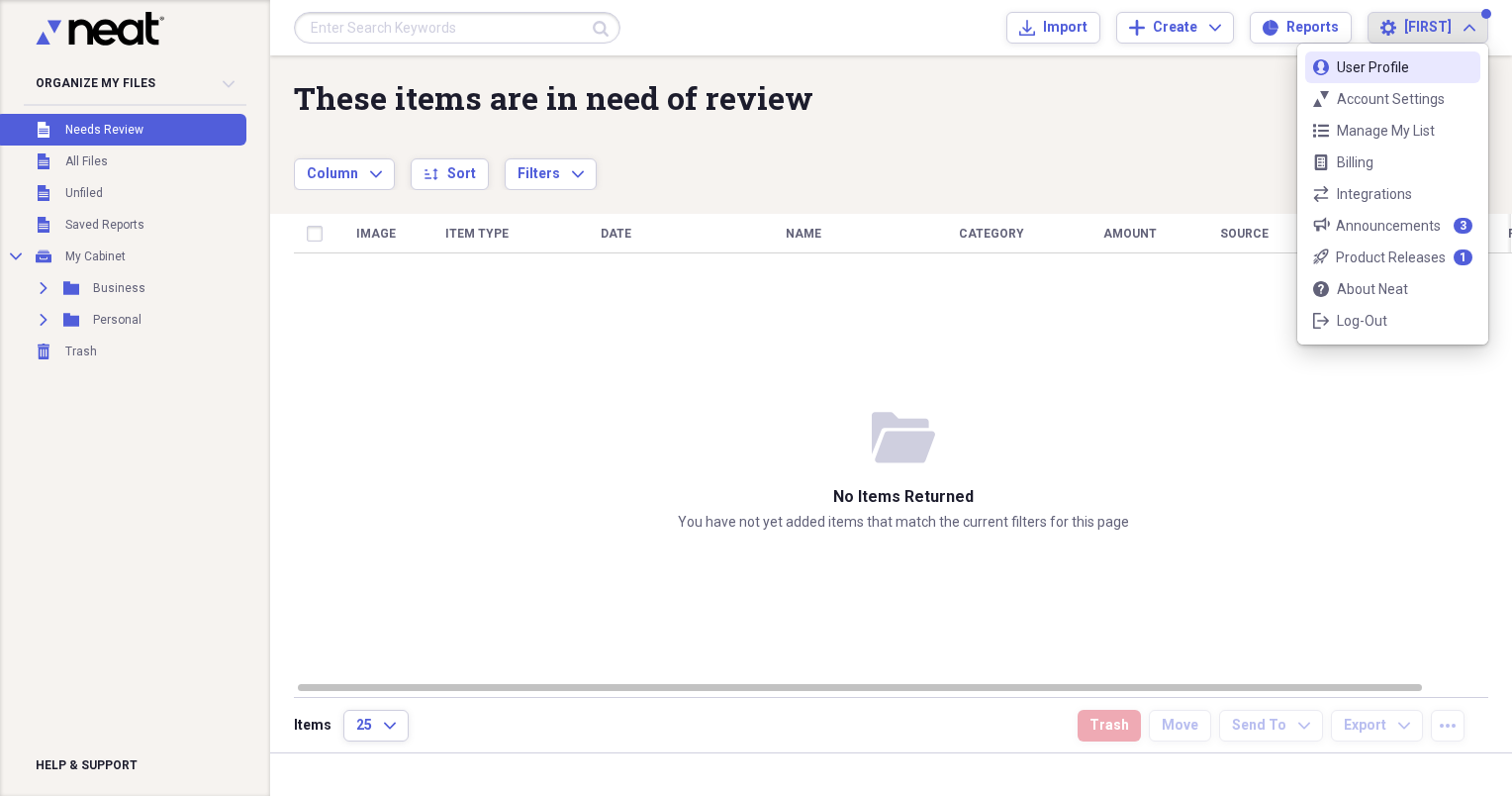 click on "User Profile" at bounding box center [1392, 67] 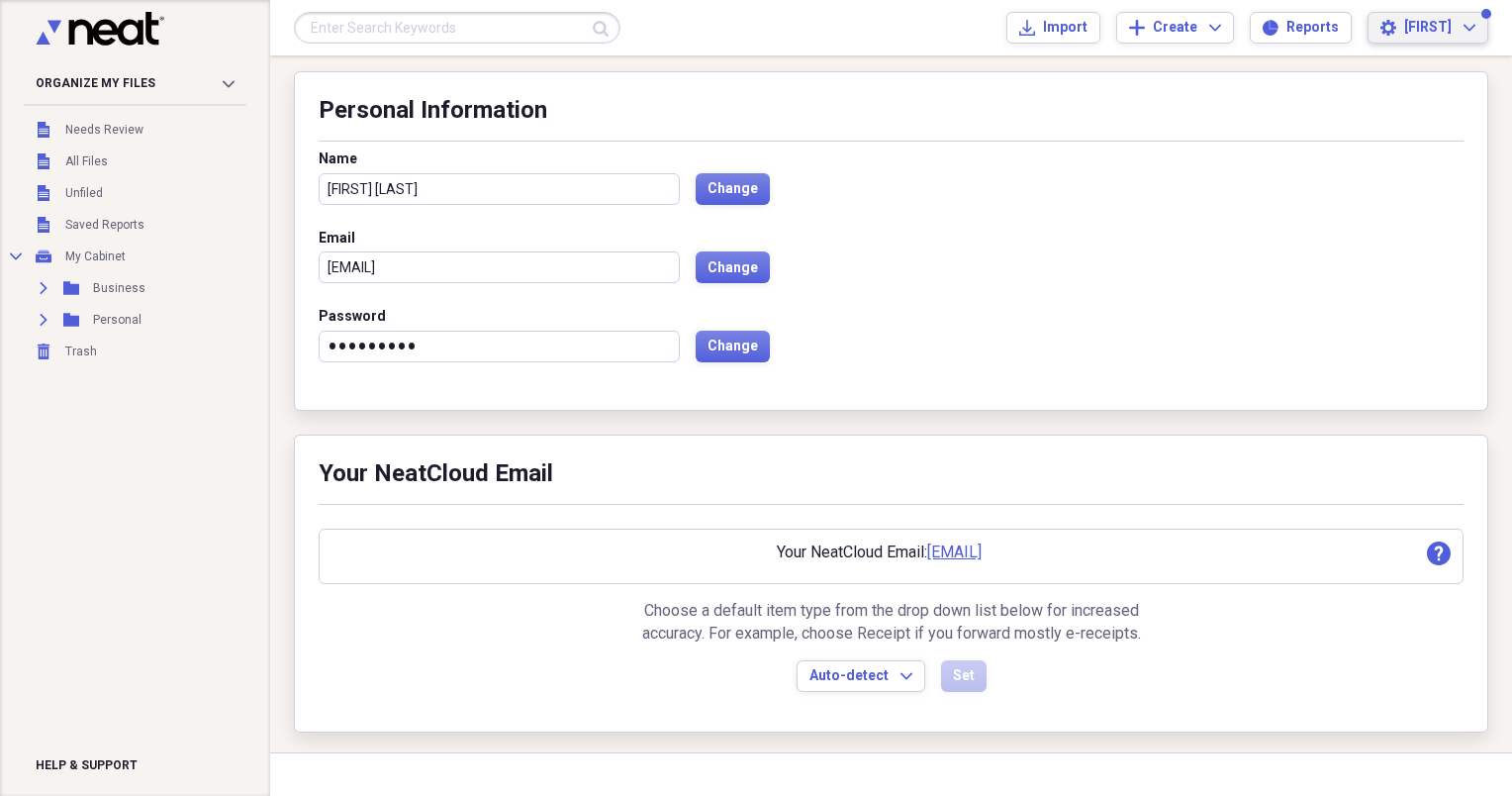 scroll, scrollTop: 0, scrollLeft: 0, axis: both 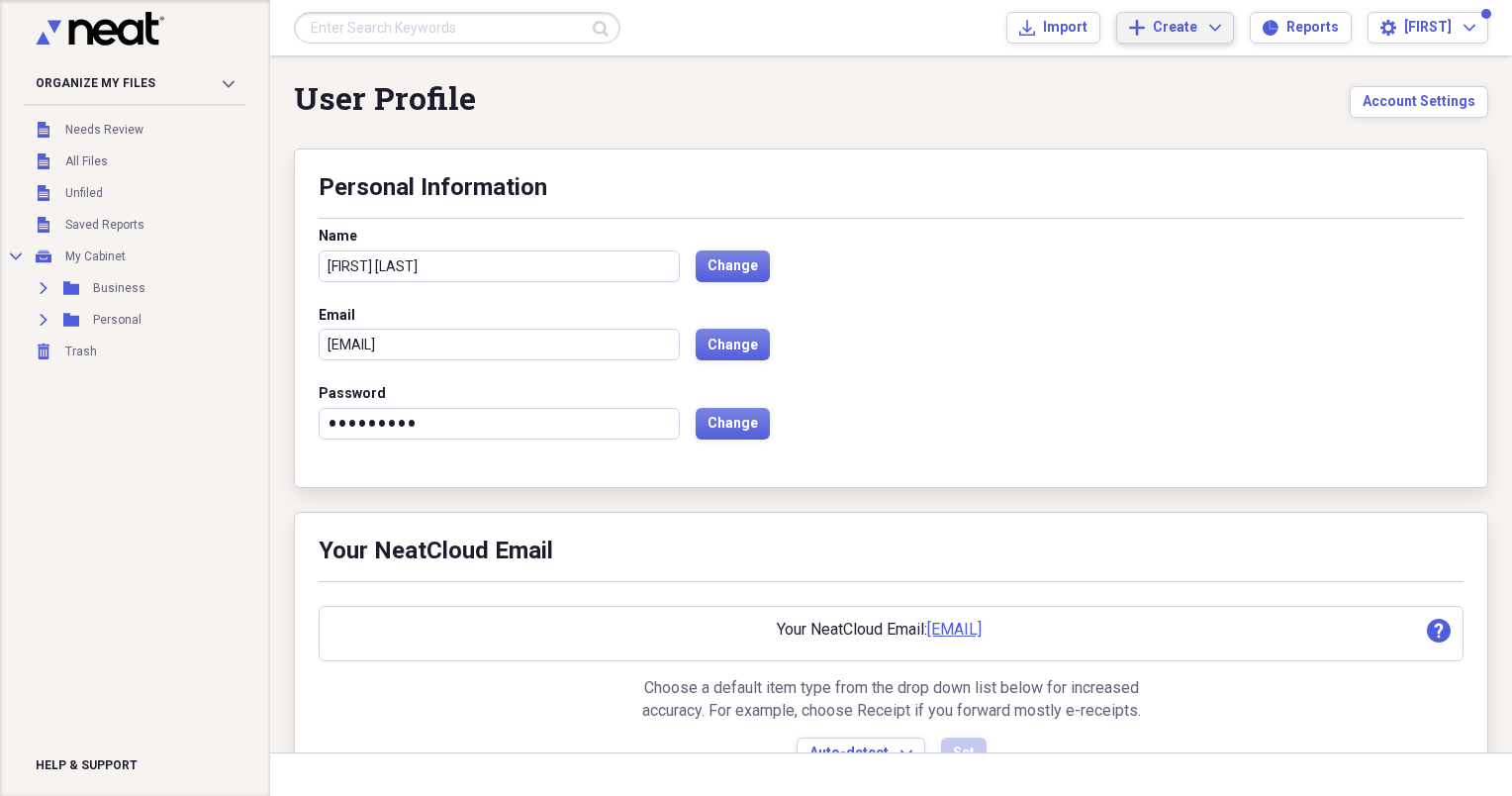 click on "Expand" 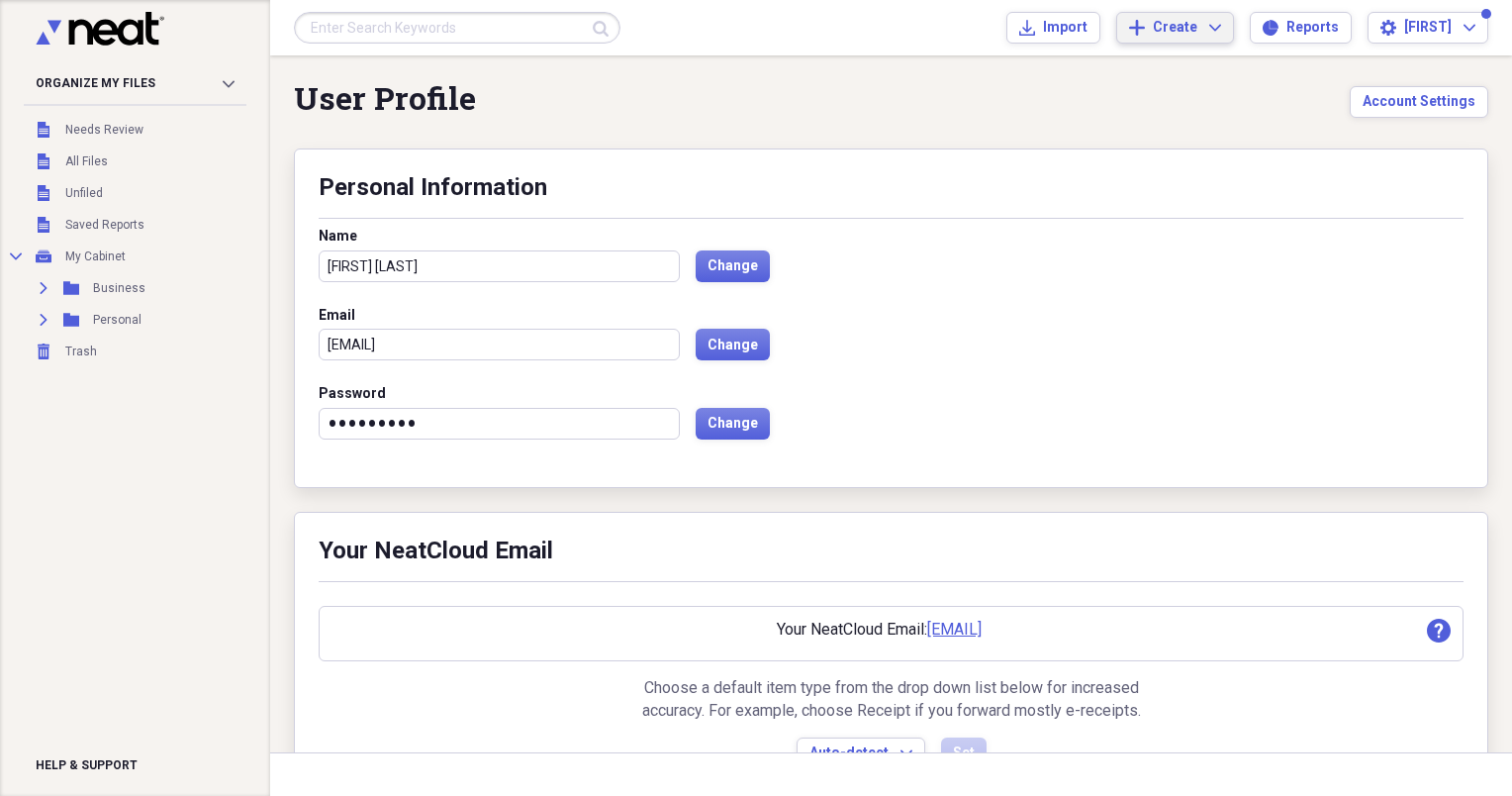 click on "User Profile Account Settings" at bounding box center (891, 114) 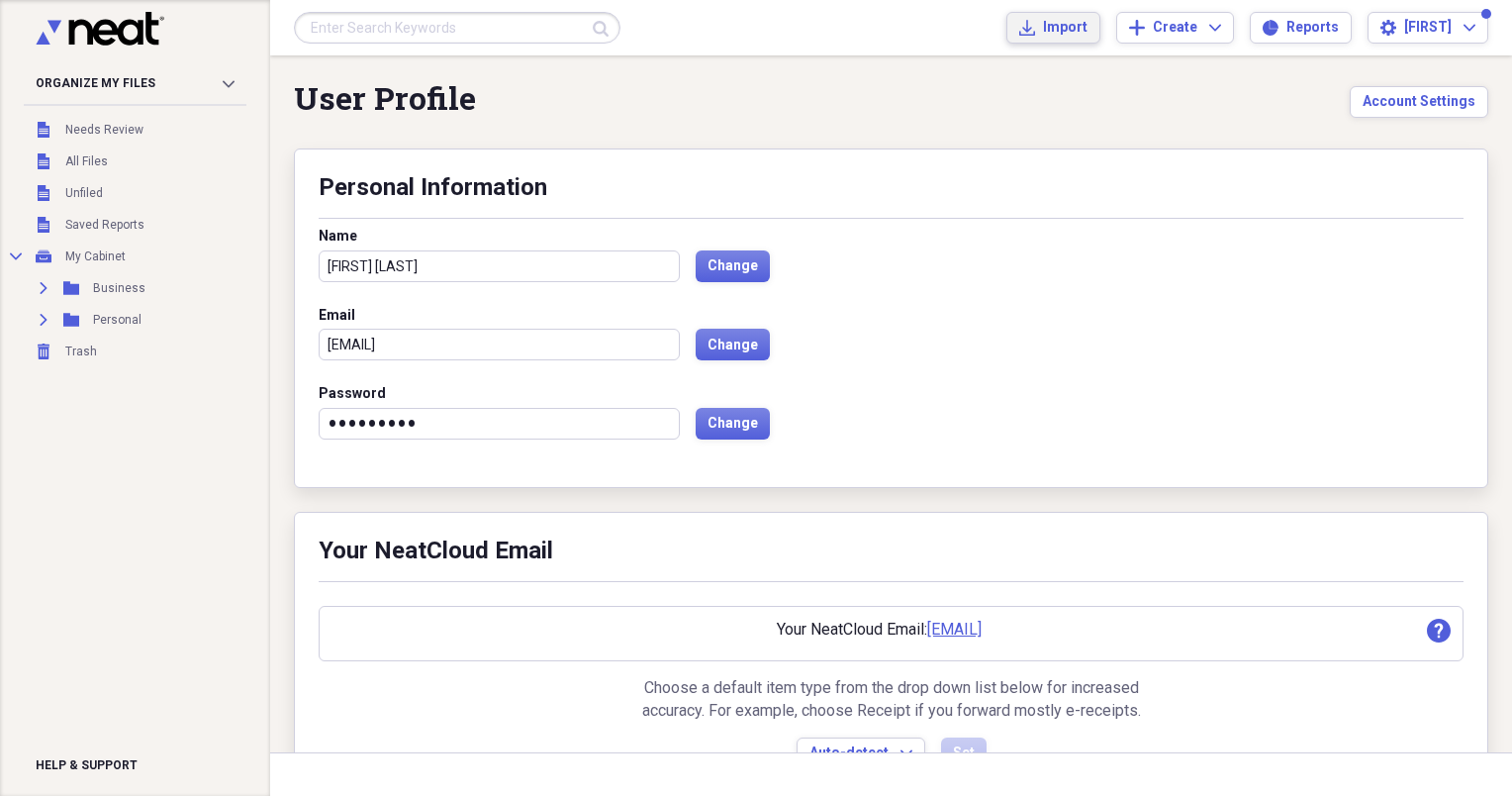 click on "Import" at bounding box center (1065, 28) 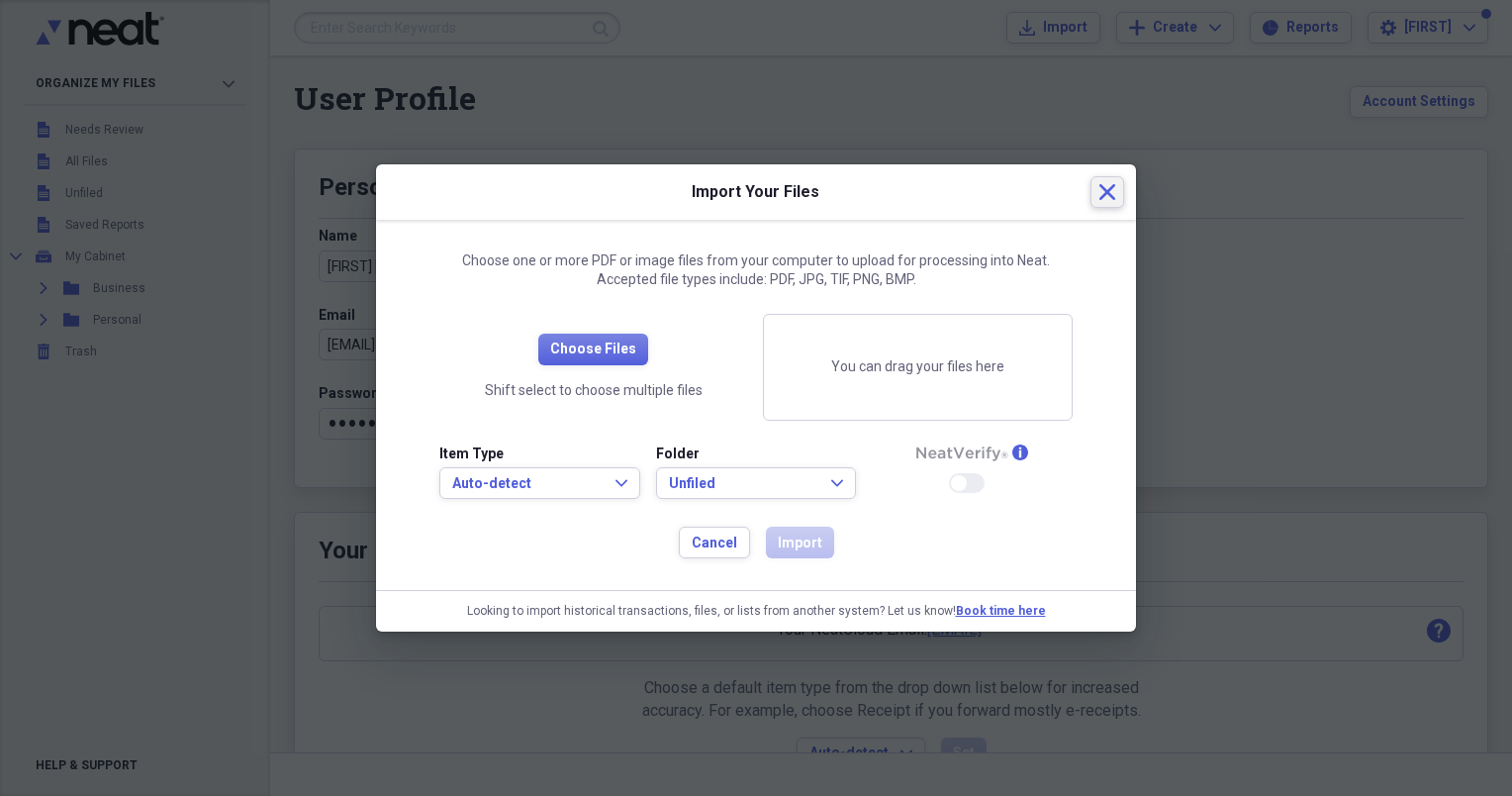 click on "Close" 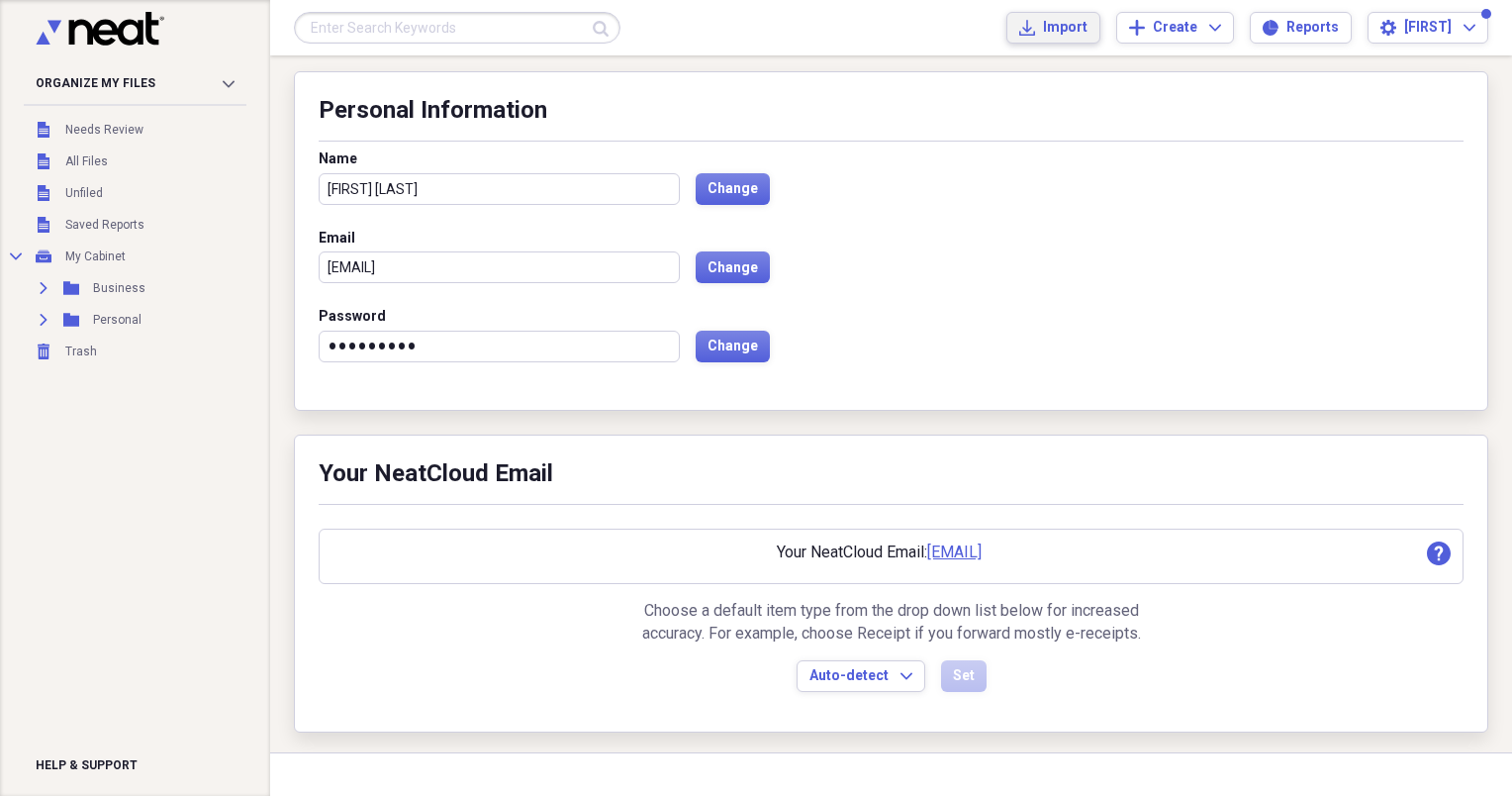 scroll, scrollTop: 0, scrollLeft: 0, axis: both 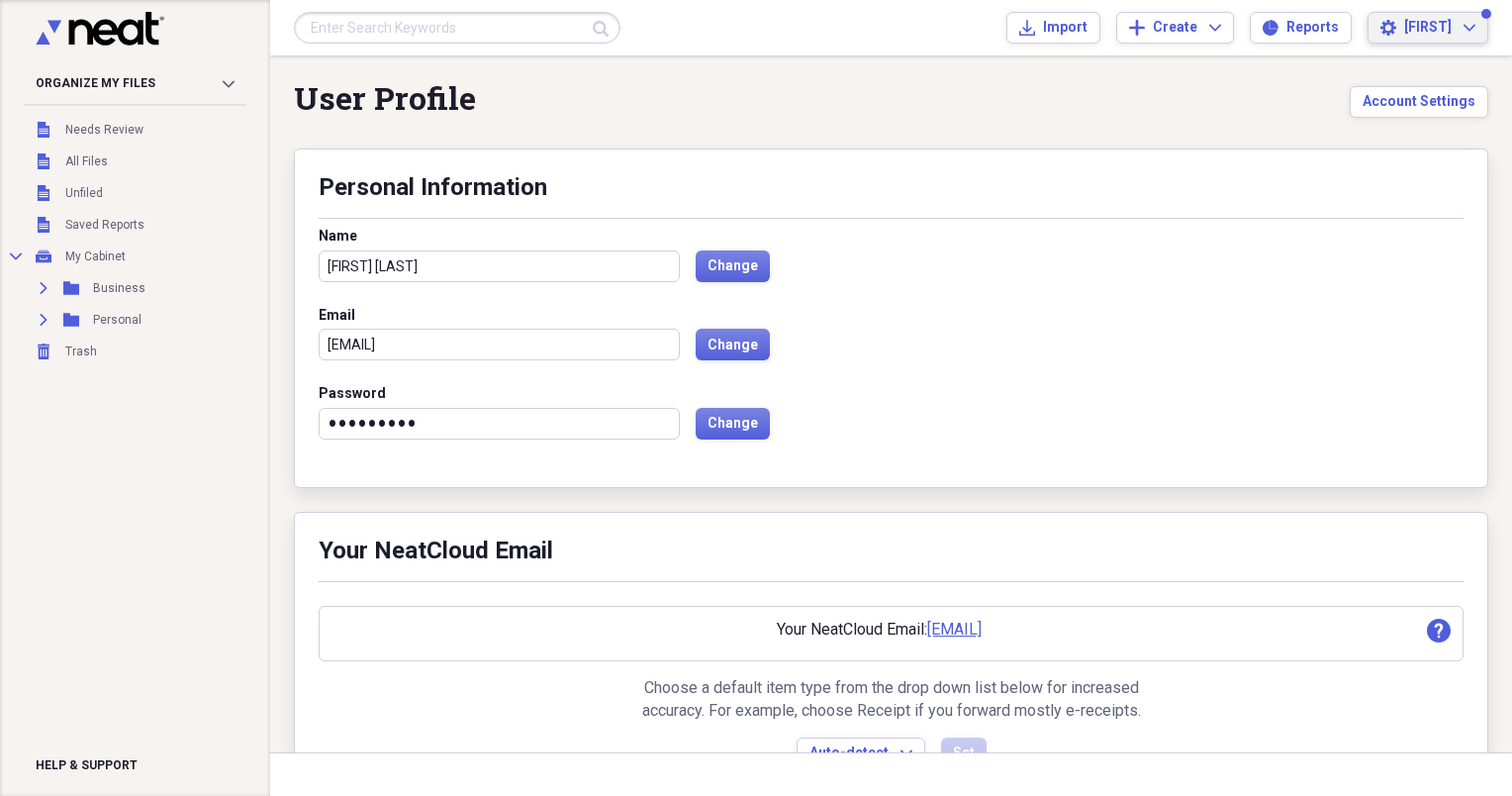 click on "[FIRST] Expand" at bounding box center (1440, 28) 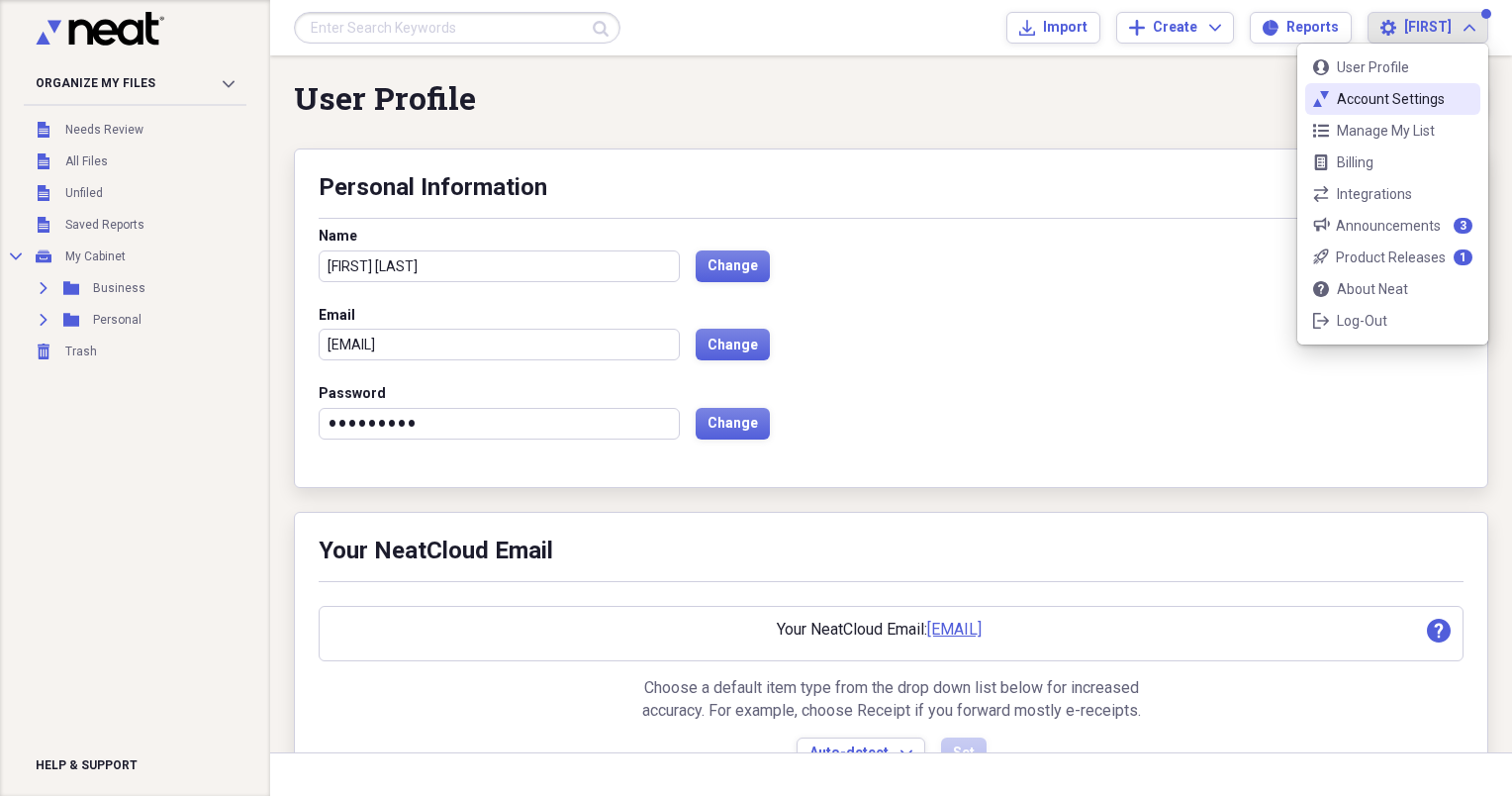click on "Account Settings" at bounding box center [1392, 99] 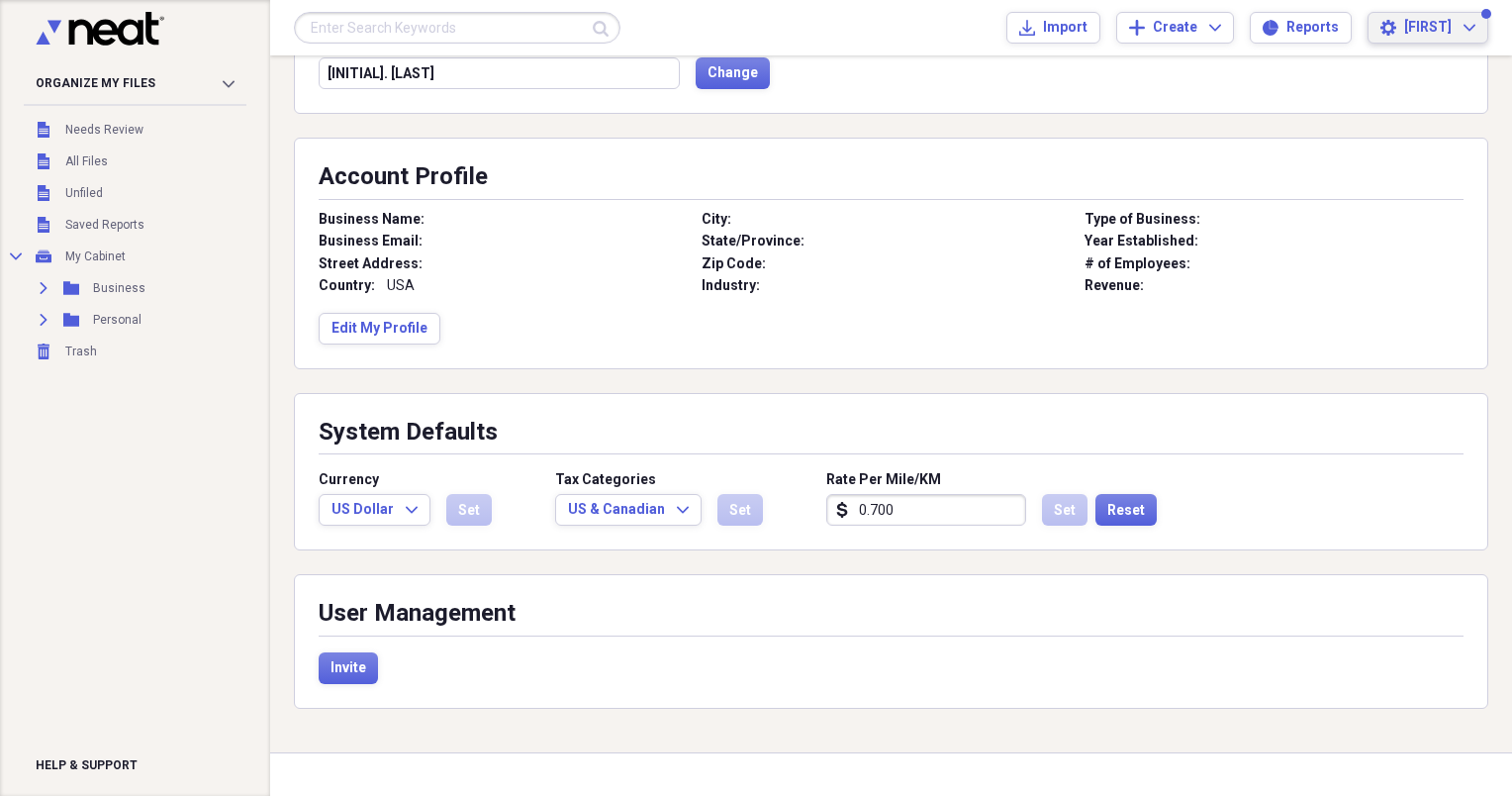 scroll, scrollTop: 0, scrollLeft: 0, axis: both 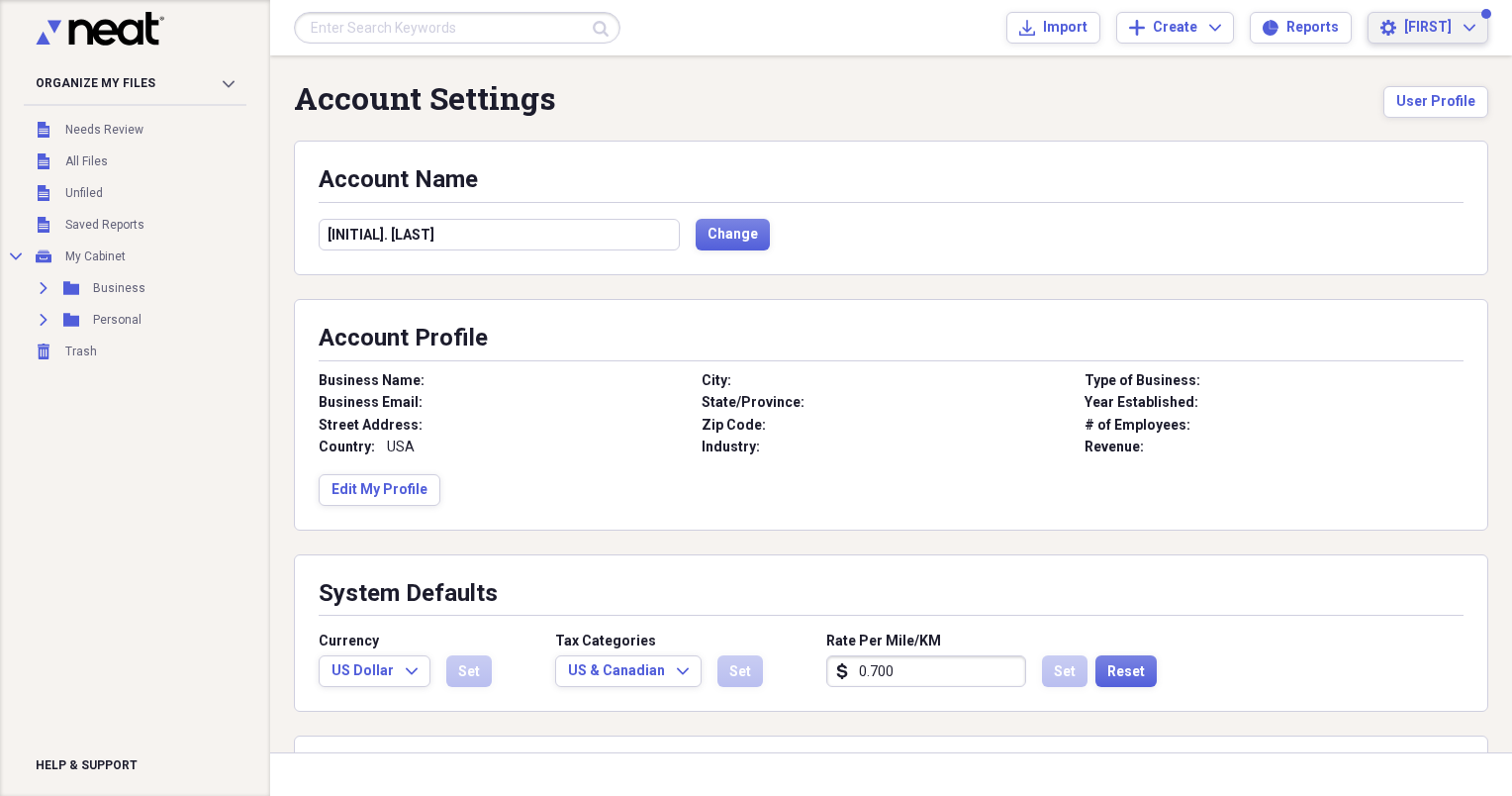 click on "Settings [FIRST] Expand" at bounding box center (1428, 28) 